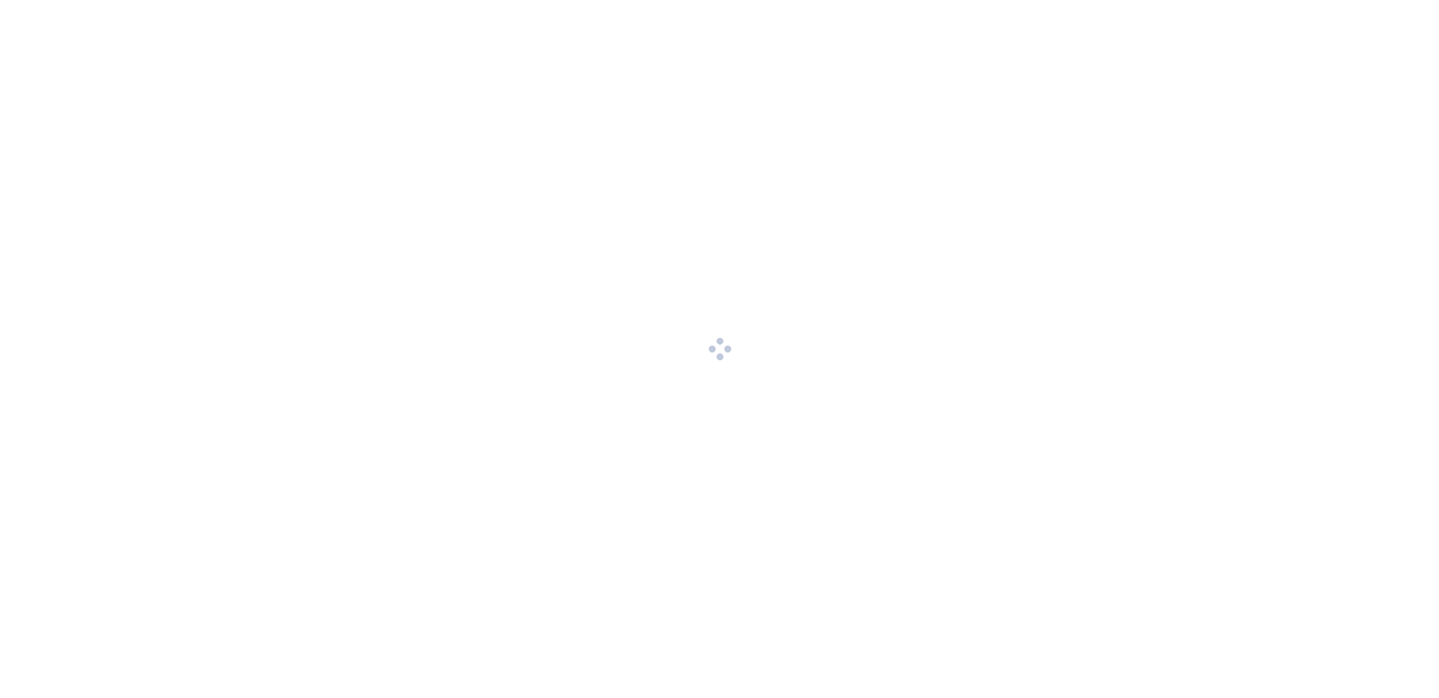 scroll, scrollTop: 0, scrollLeft: 0, axis: both 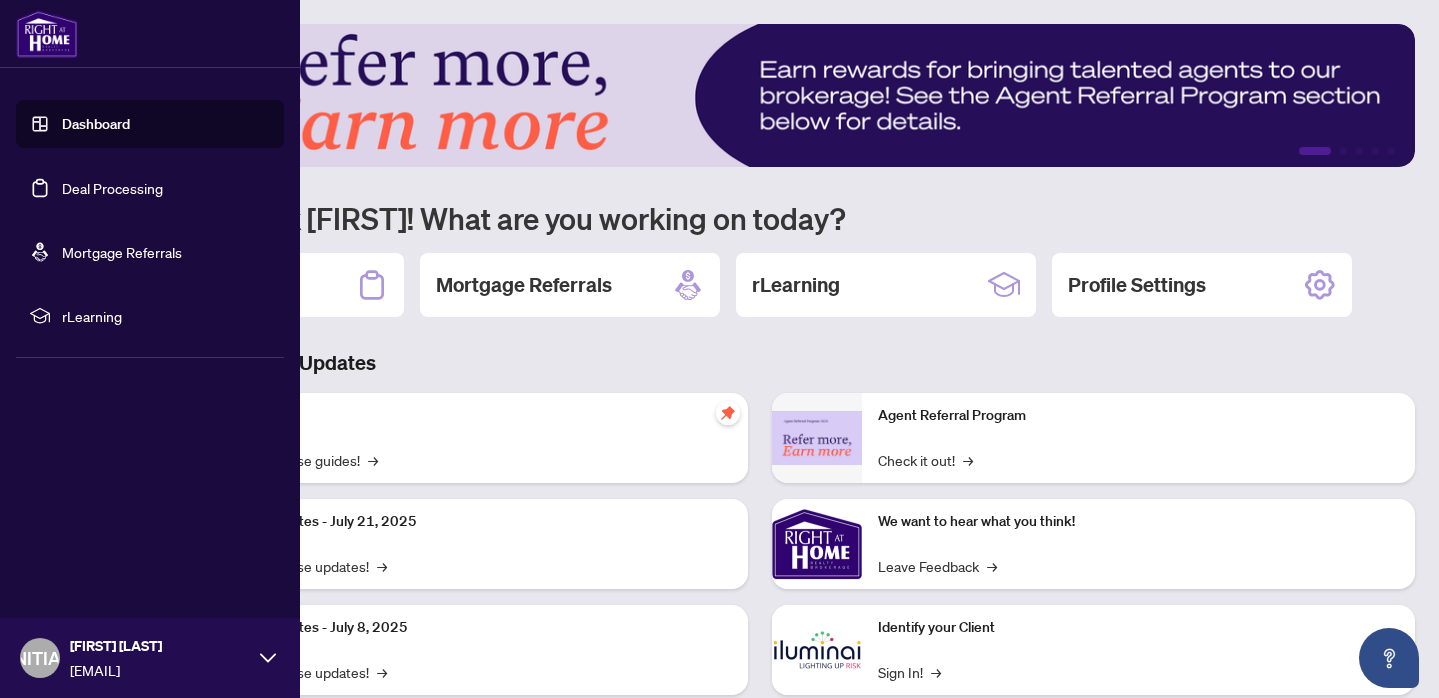 click on "Deal Processing" at bounding box center (112, 188) 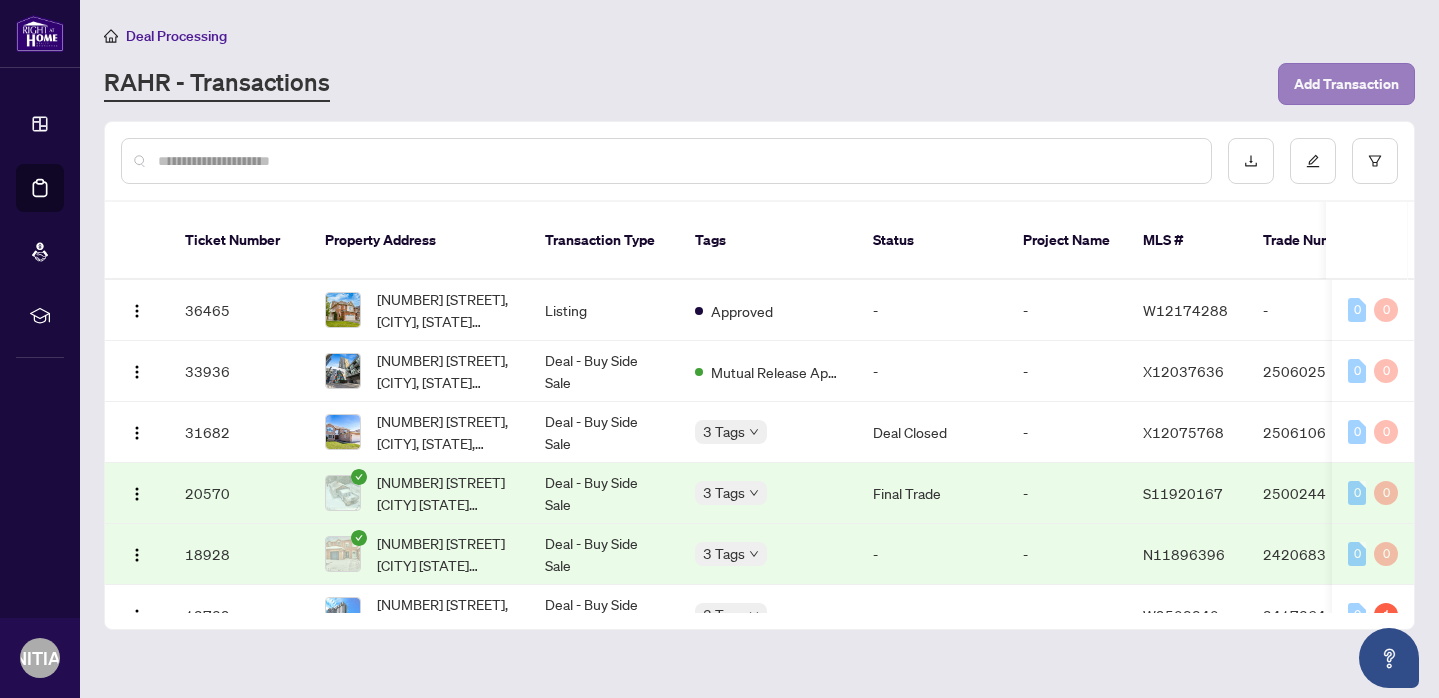 click on "Add Transaction" at bounding box center (1346, 84) 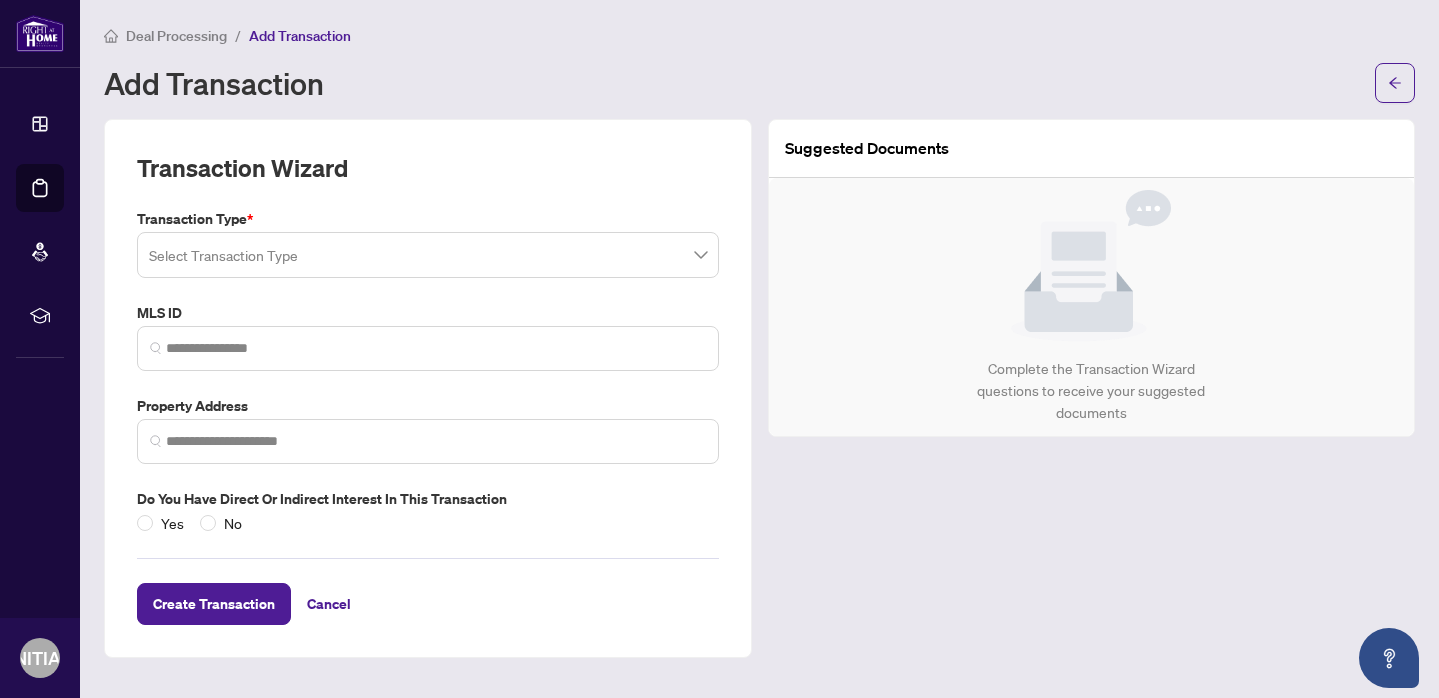 click at bounding box center (428, 255) 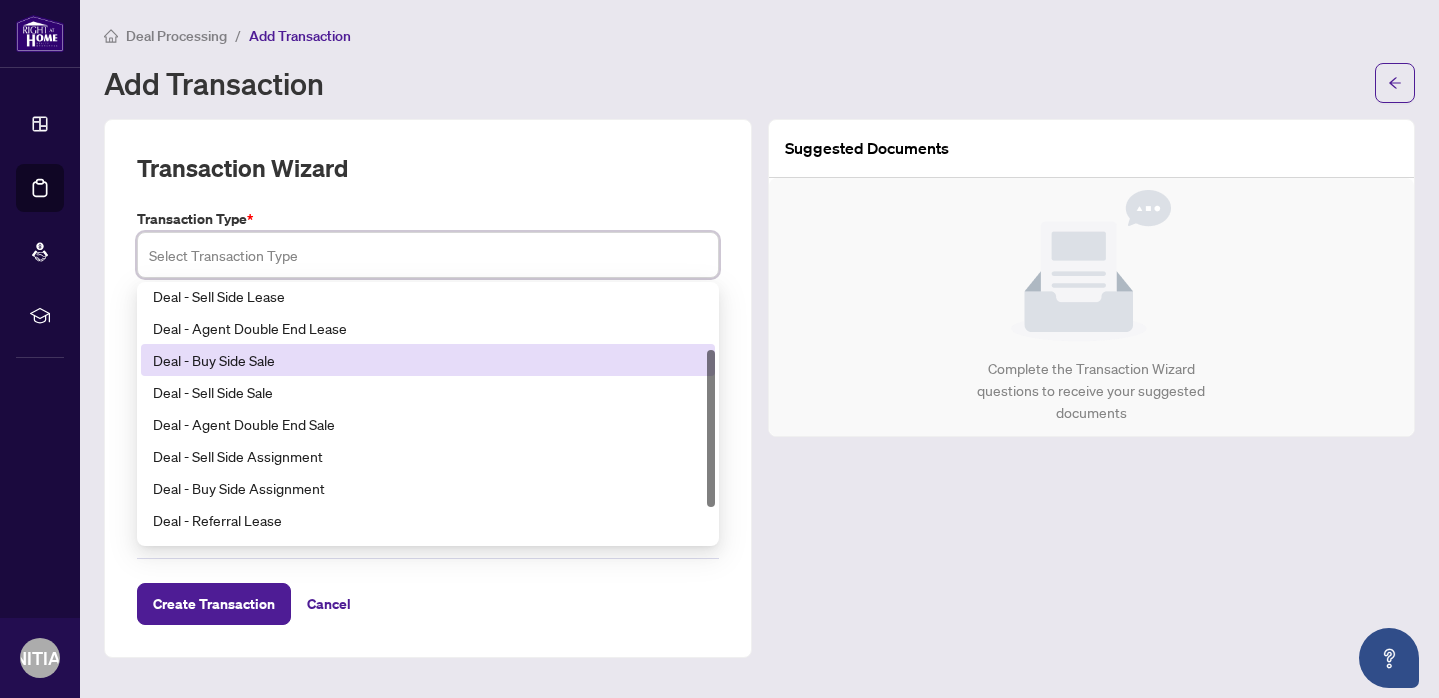 scroll, scrollTop: 103, scrollLeft: 0, axis: vertical 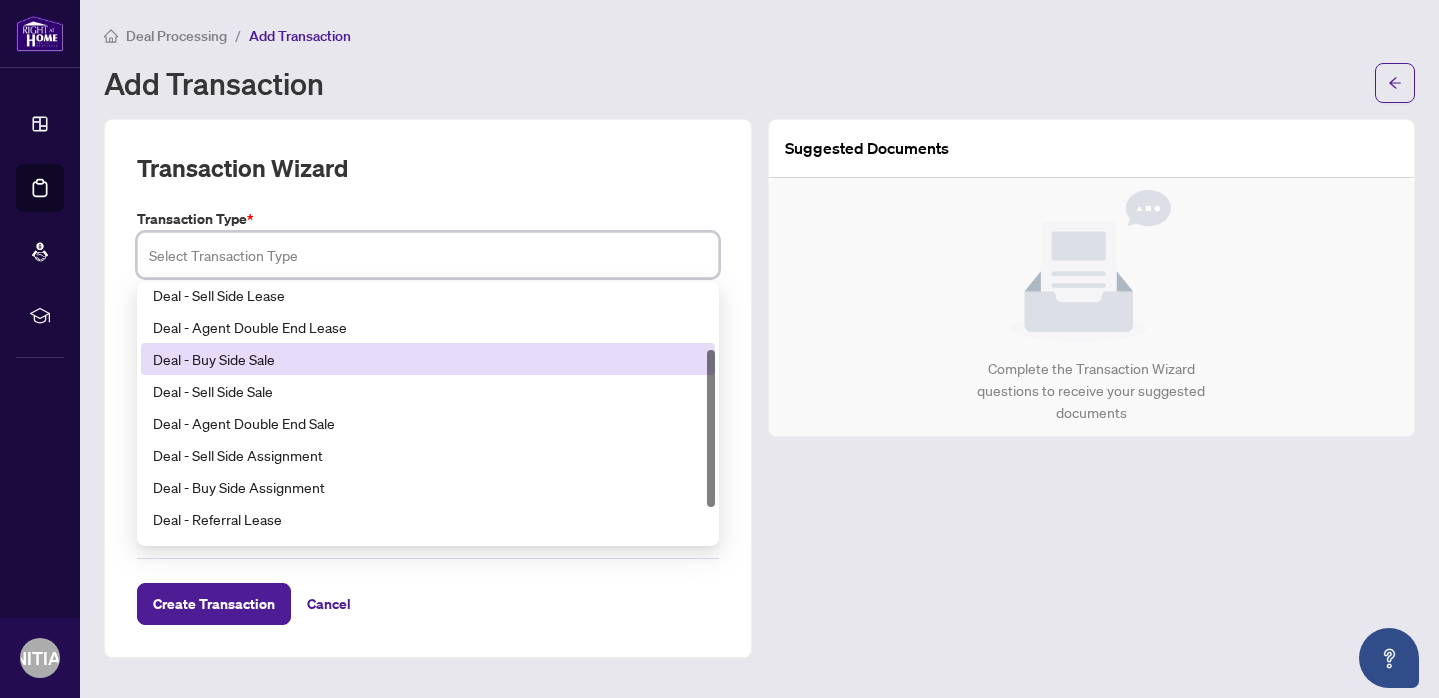 click on "Deal - Buy Side Sale" at bounding box center [428, 359] 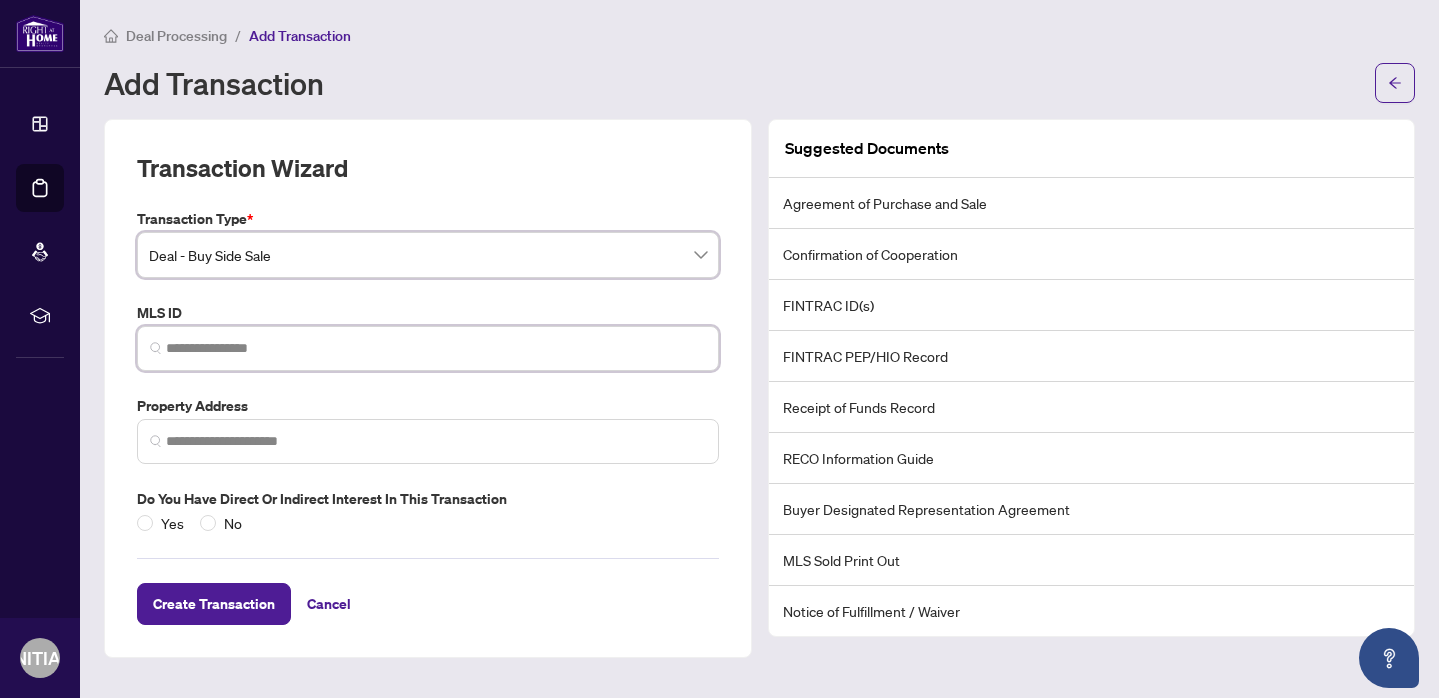 click at bounding box center (436, 348) 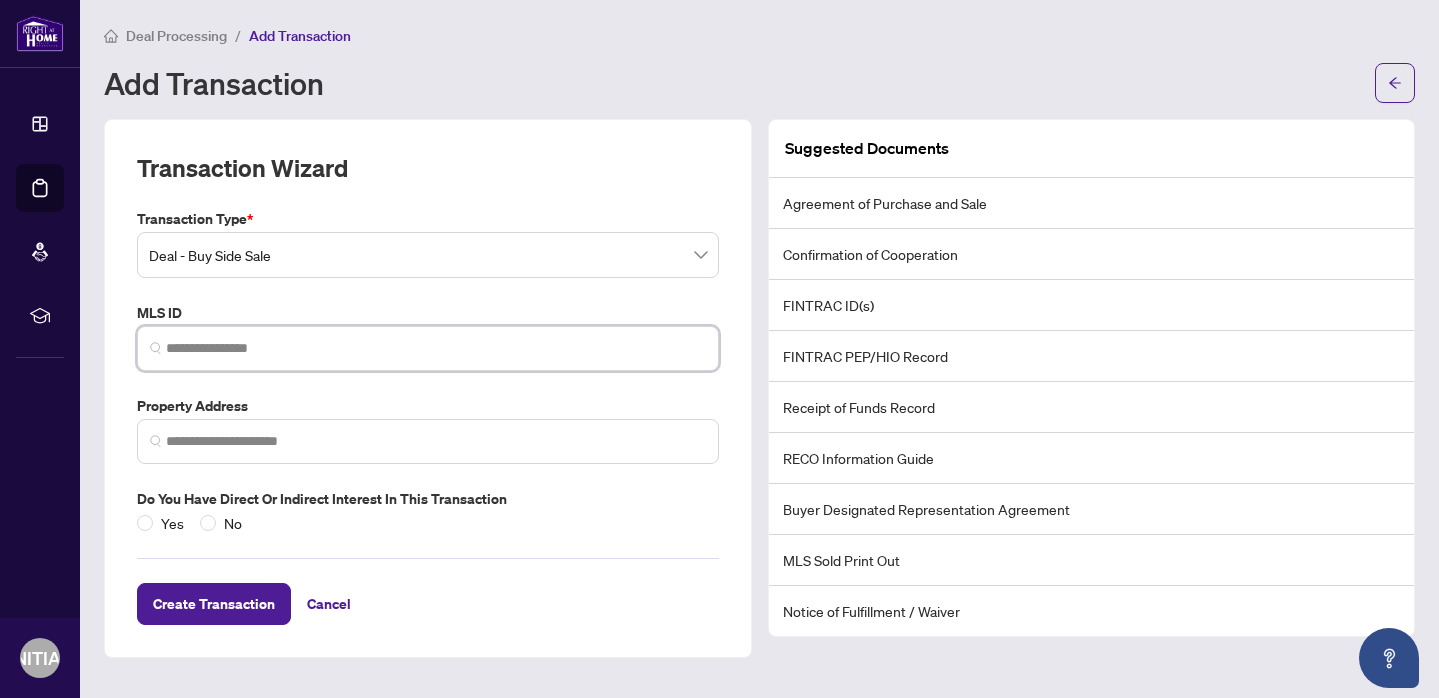 paste on "*********" 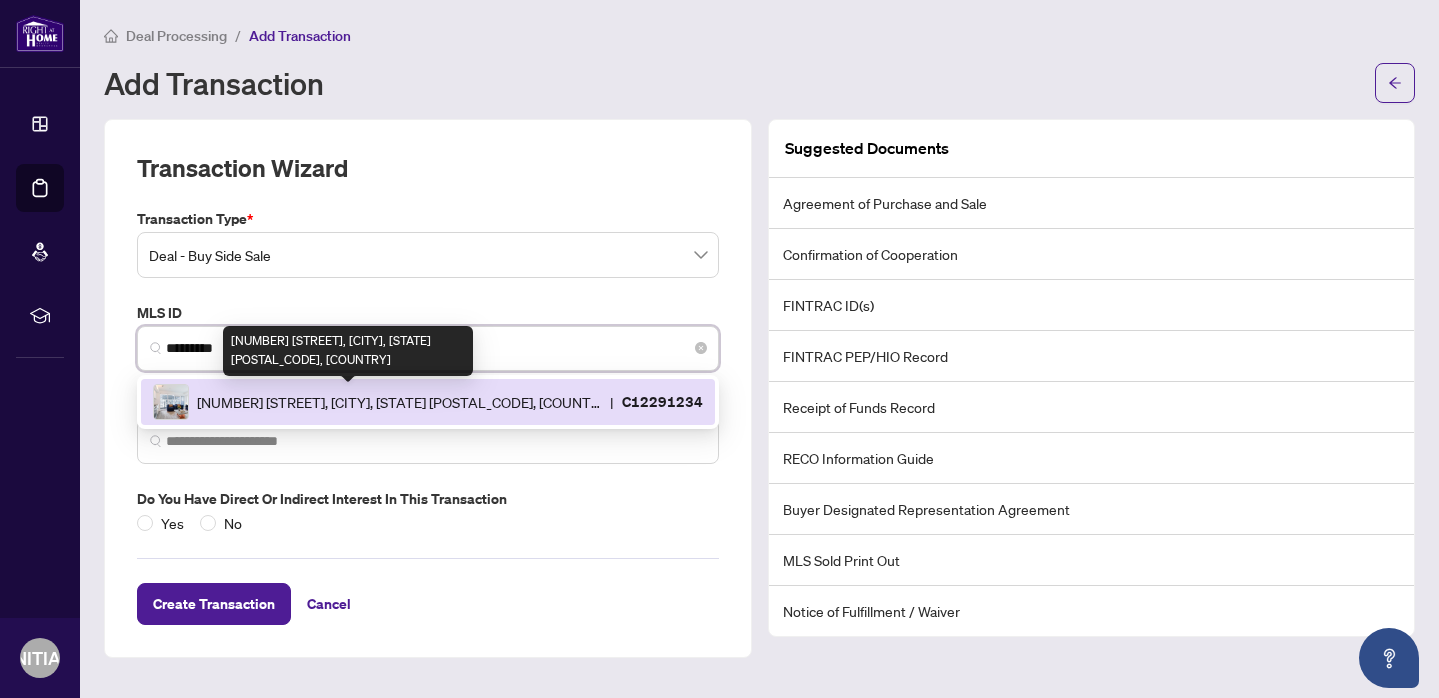 click on "[NUMBER] [STREET], [CITY], [STATE] [POSTAL_CODE], [COUNTRY]" at bounding box center (399, 402) 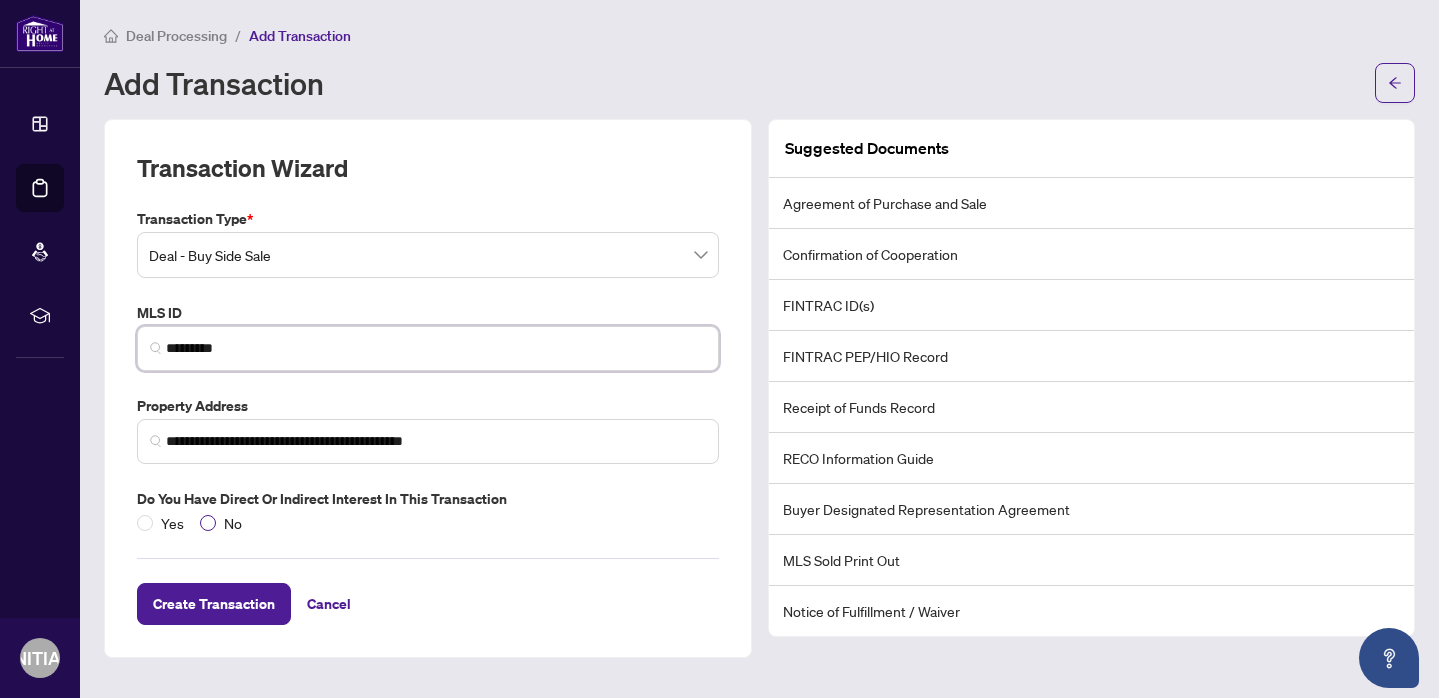 type on "*********" 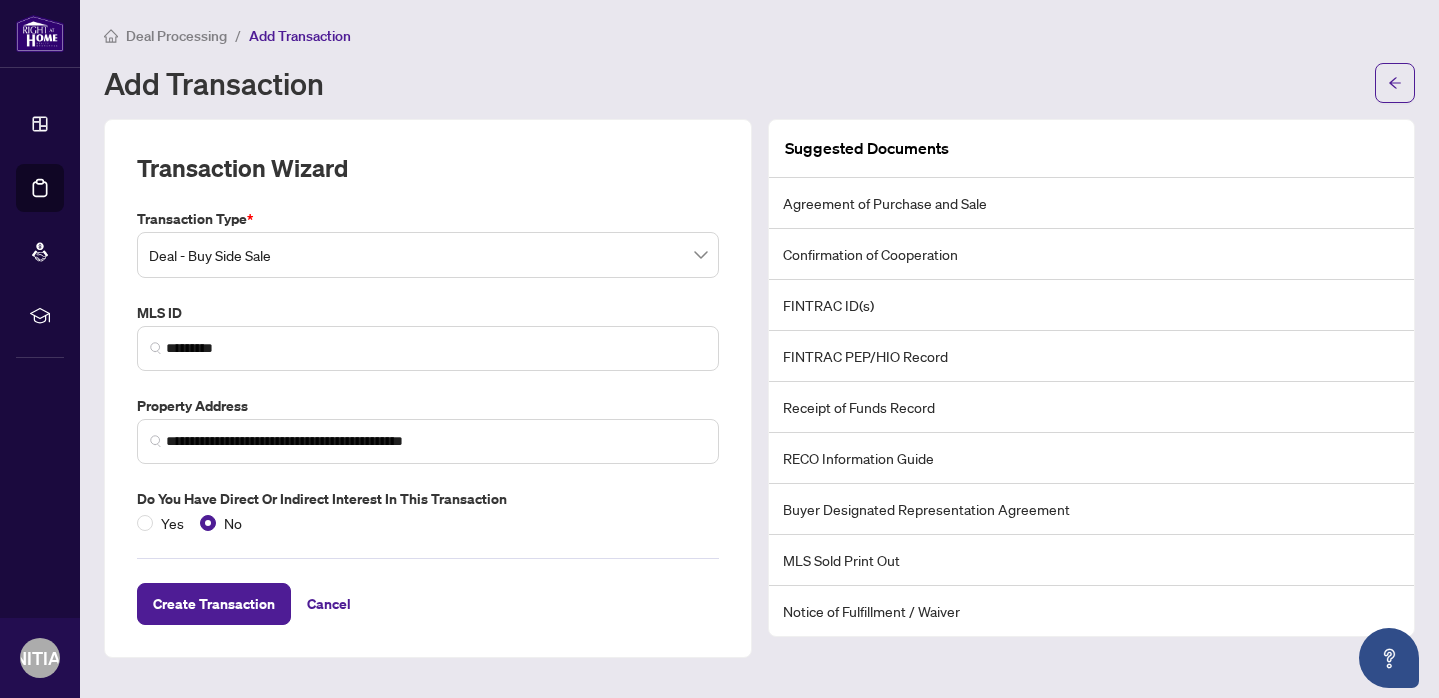 scroll, scrollTop: 0, scrollLeft: 0, axis: both 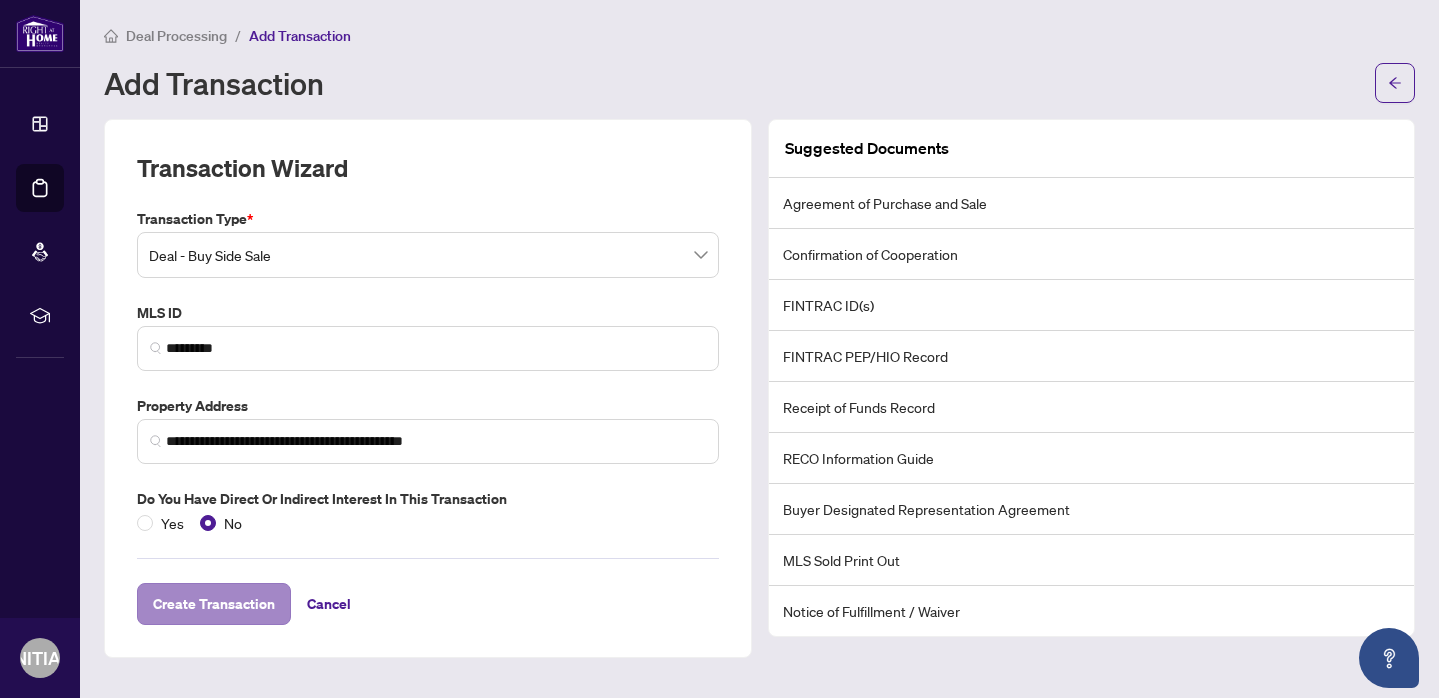 click on "Create Transaction" at bounding box center (214, 604) 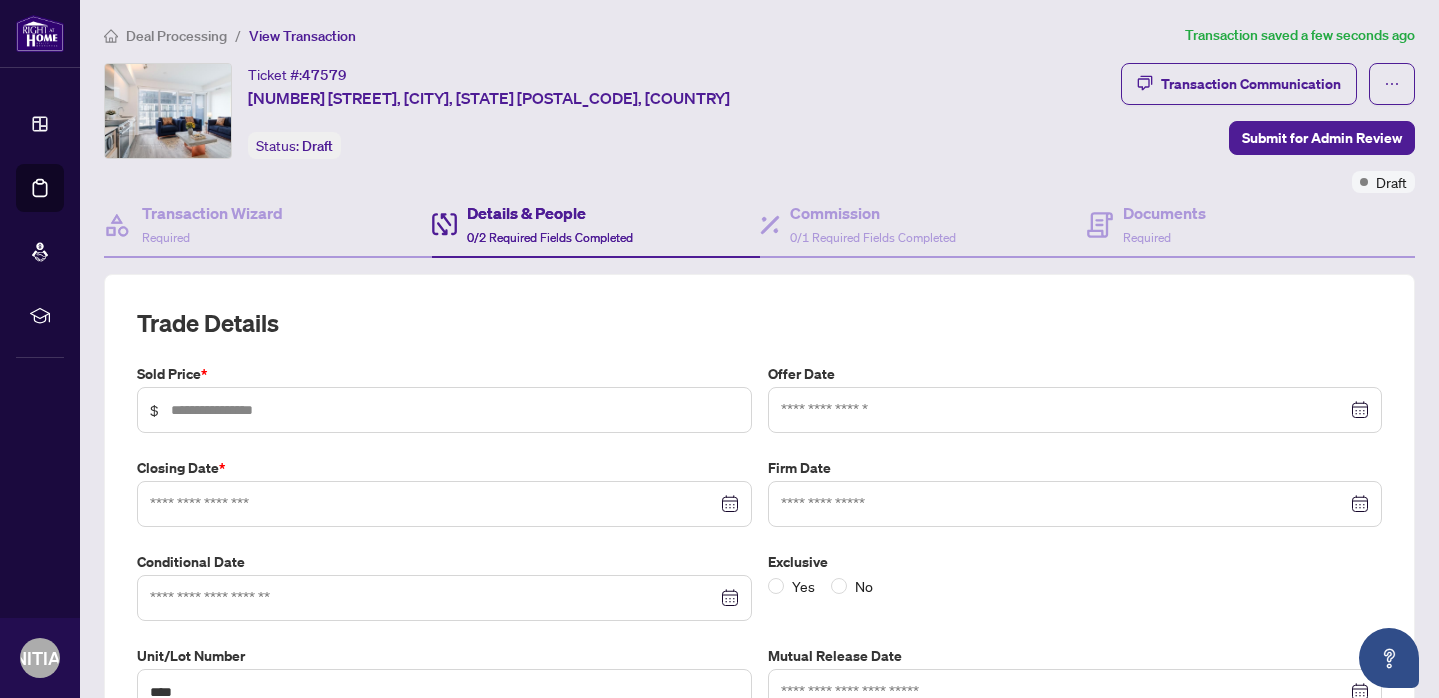 scroll, scrollTop: 84, scrollLeft: 0, axis: vertical 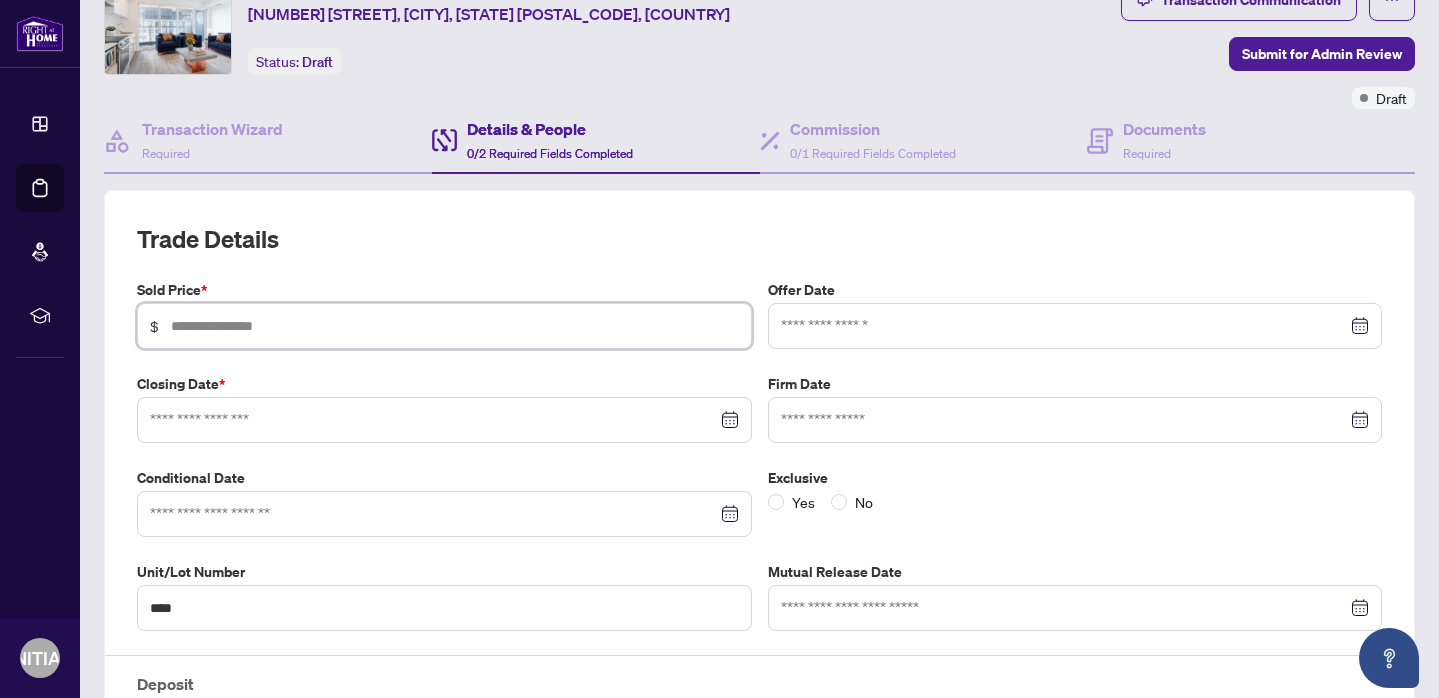 click at bounding box center (455, 326) 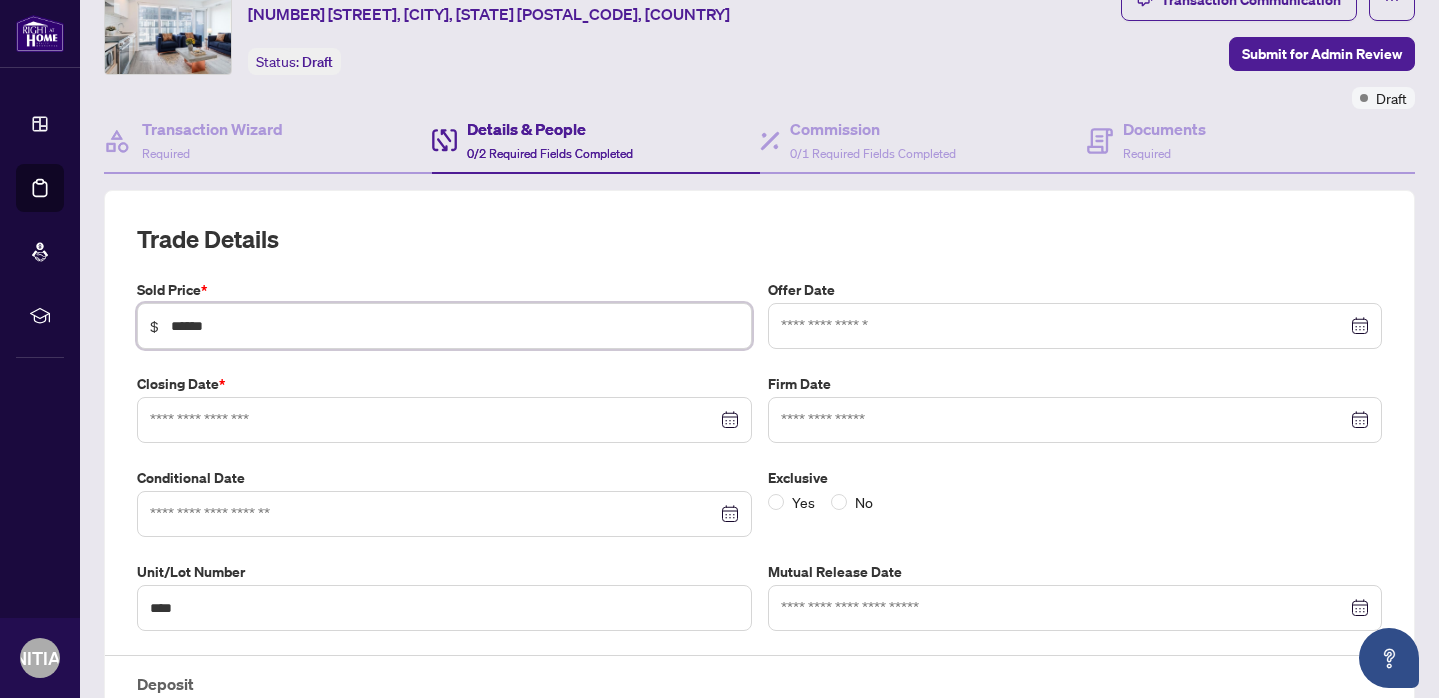 type on "*******" 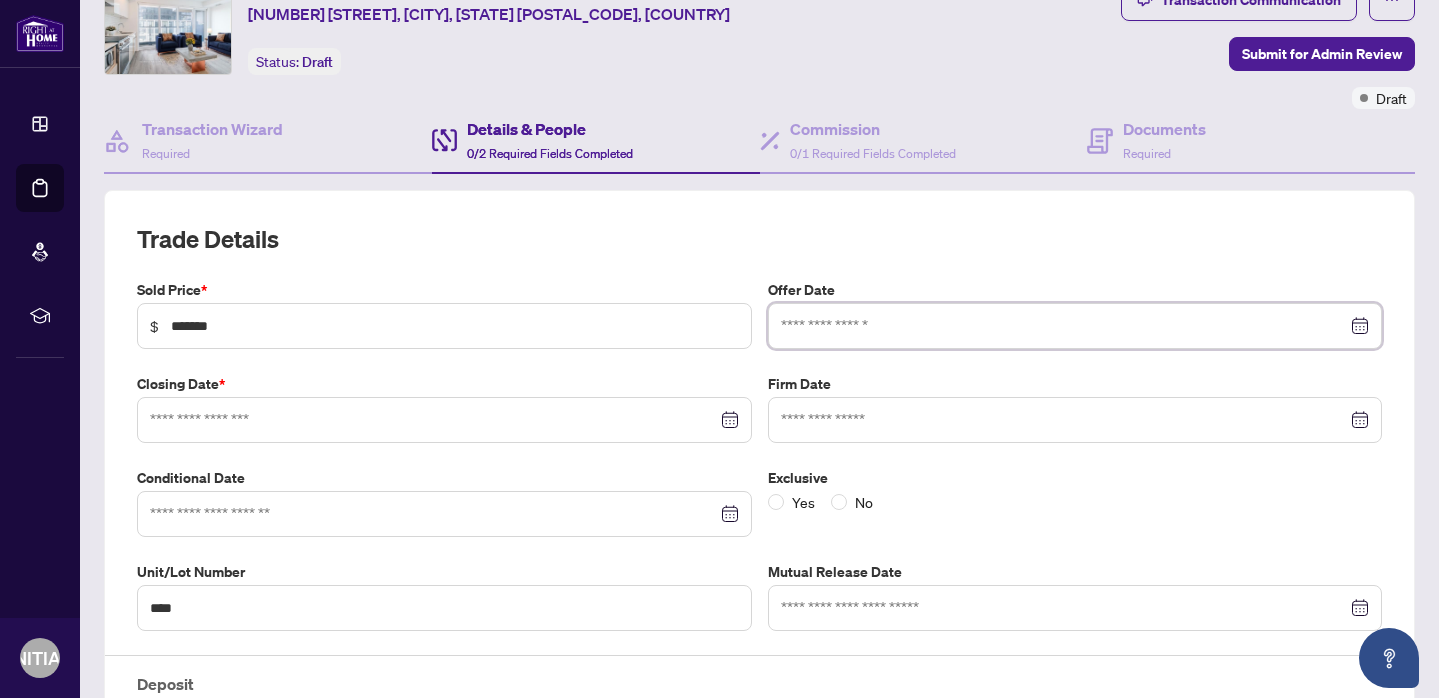 click at bounding box center (1064, 326) 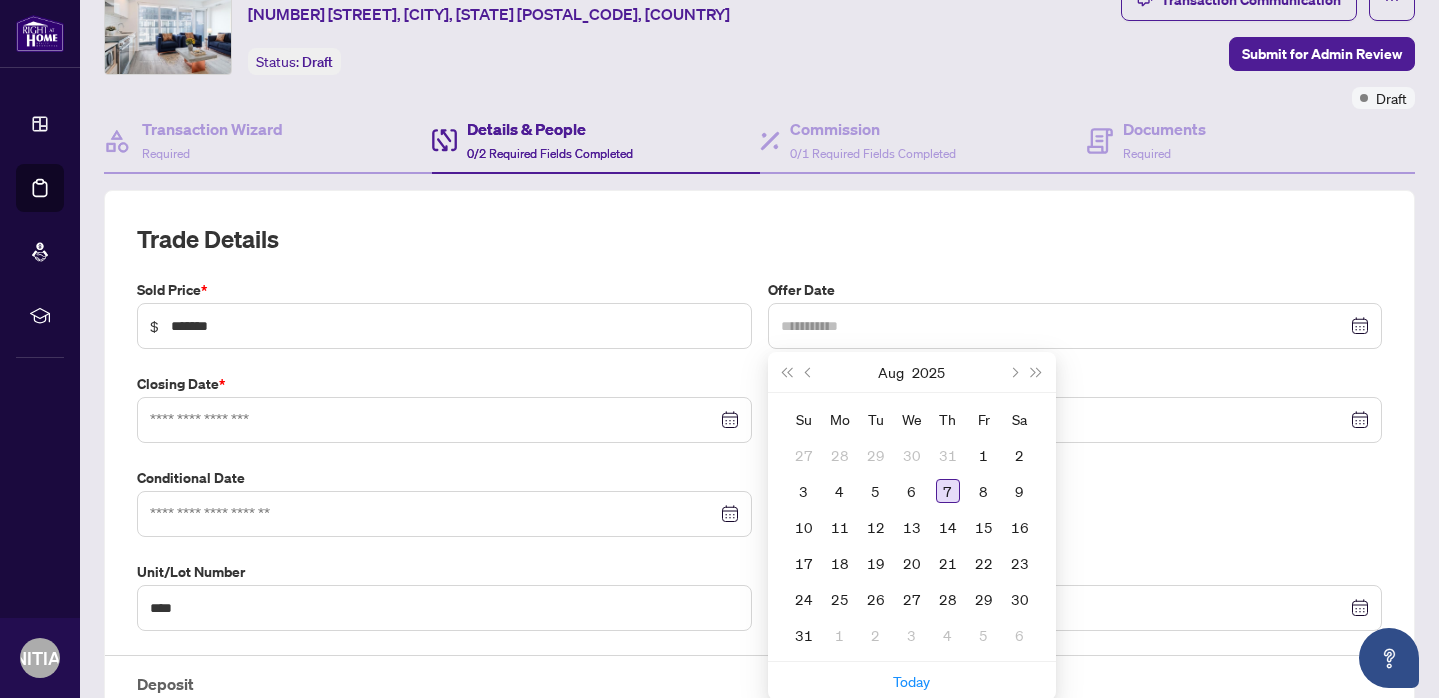 click on "7" at bounding box center (948, 491) 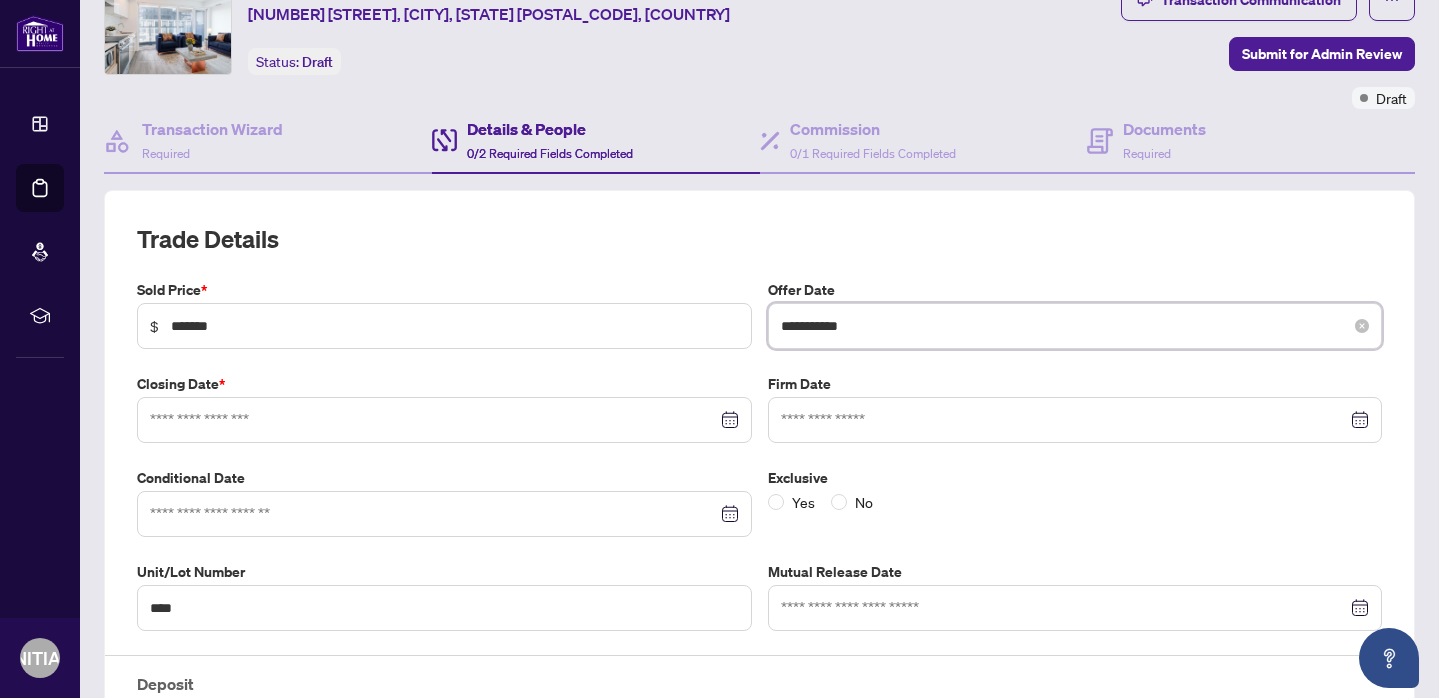 click on "**********" at bounding box center [1064, 326] 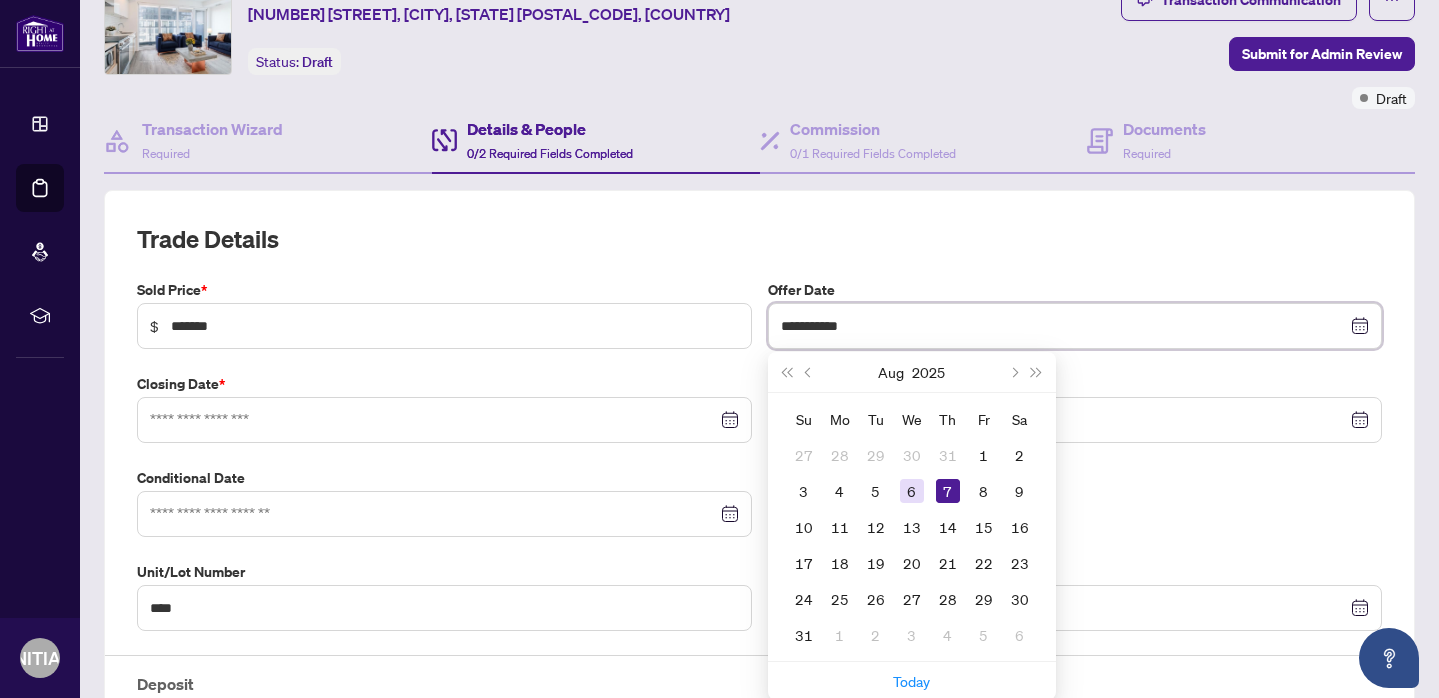 type on "**********" 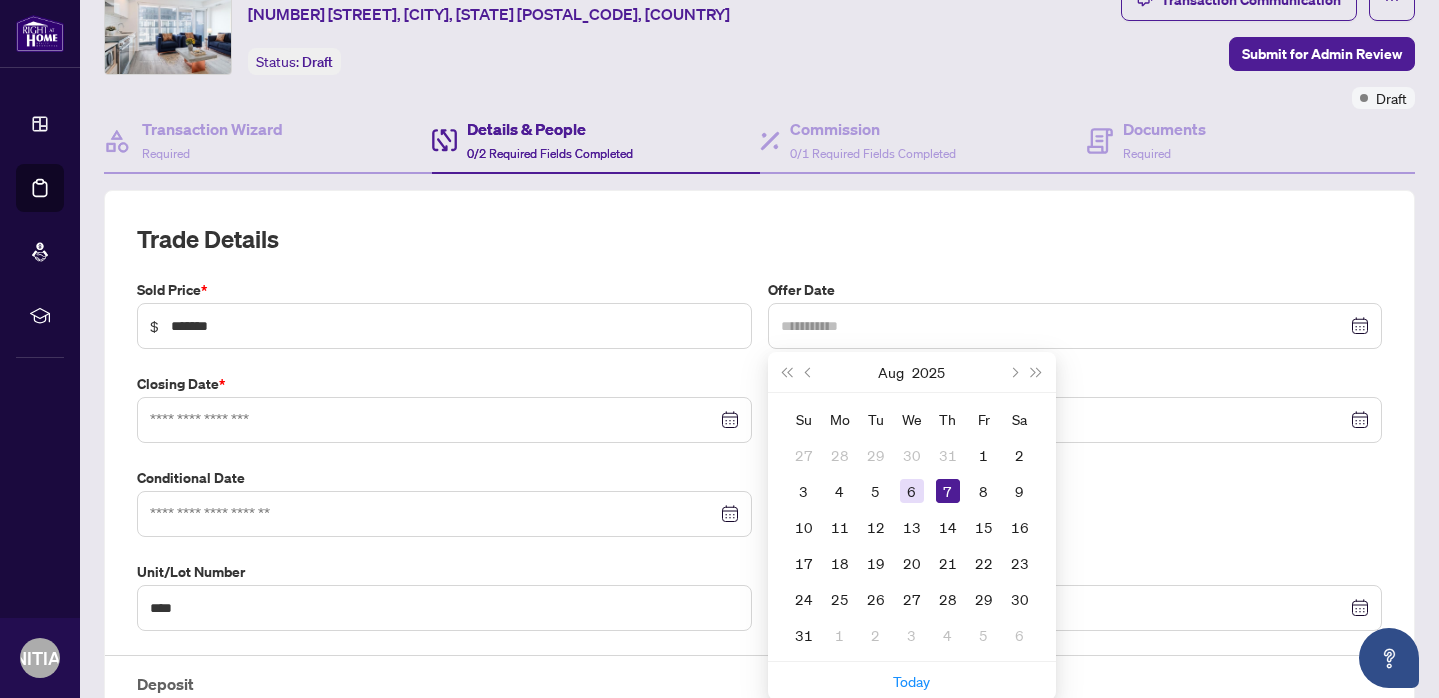 click on "6" at bounding box center [912, 491] 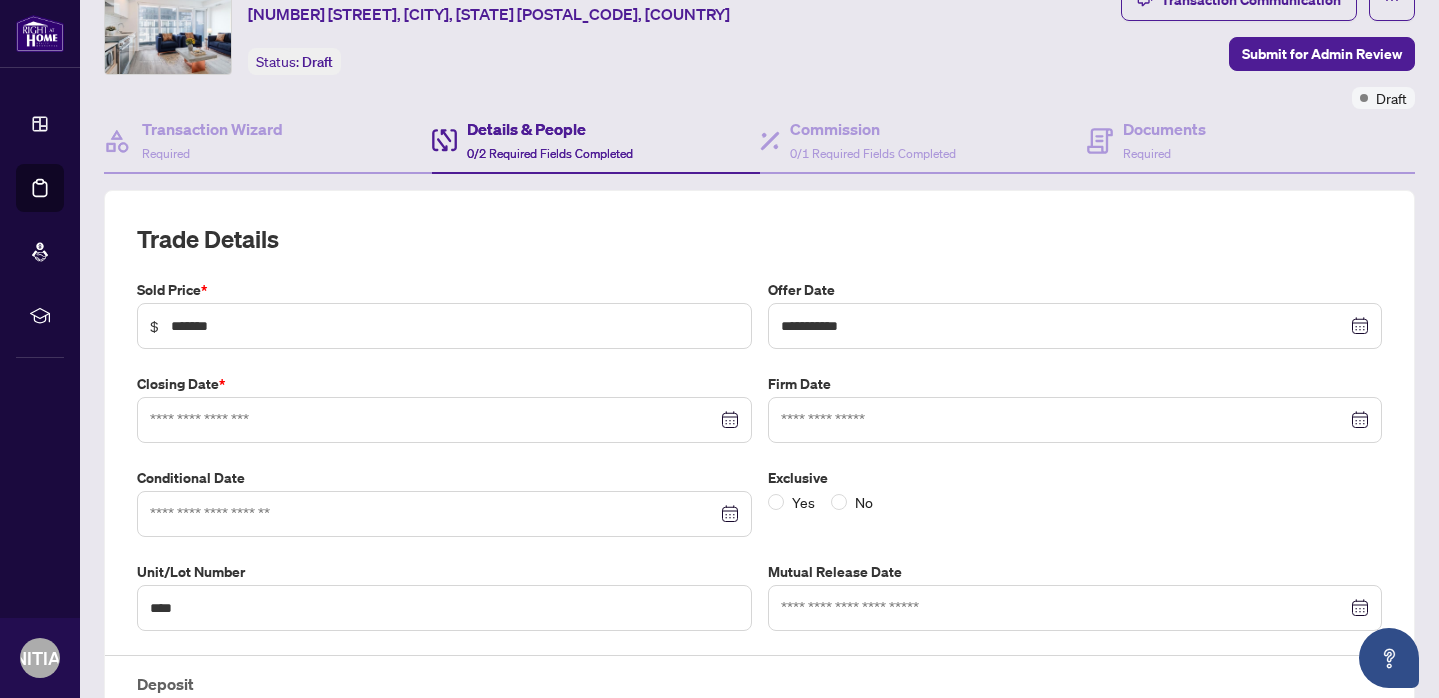click at bounding box center (444, 420) 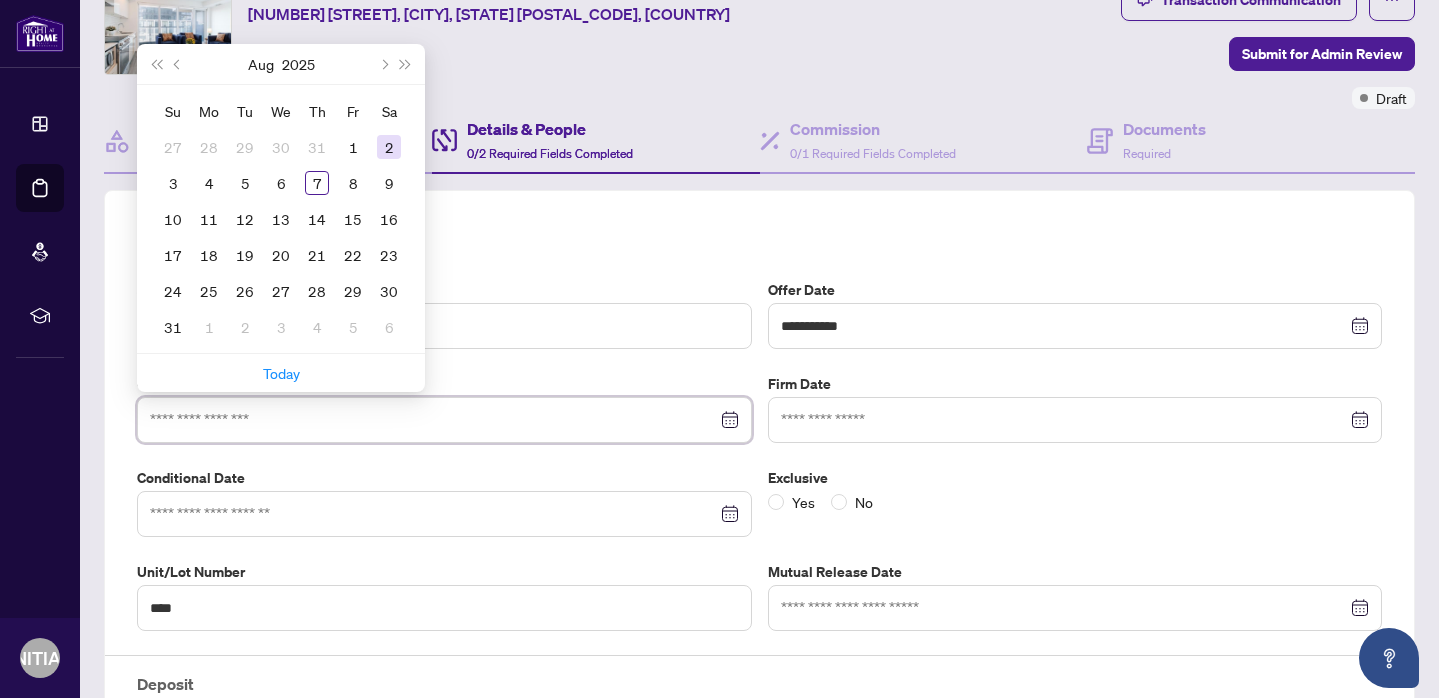 type on "**********" 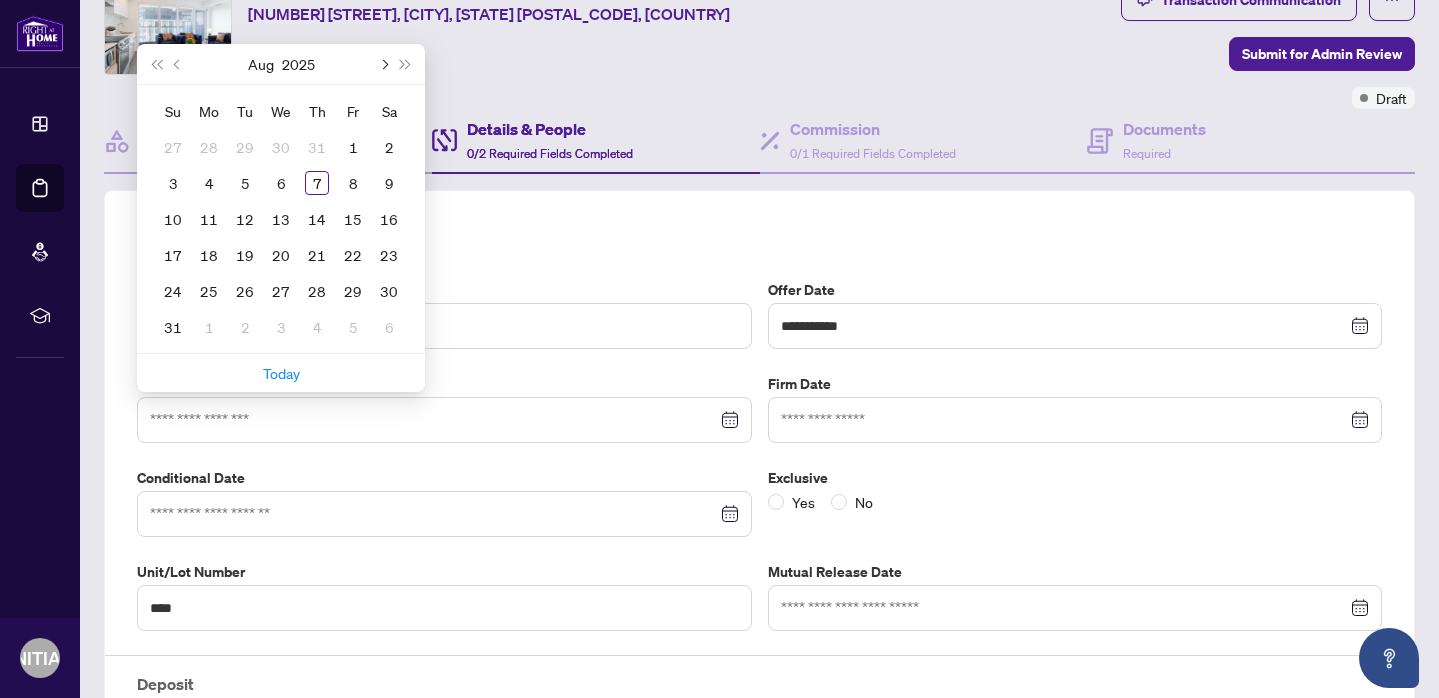 click at bounding box center (383, 64) 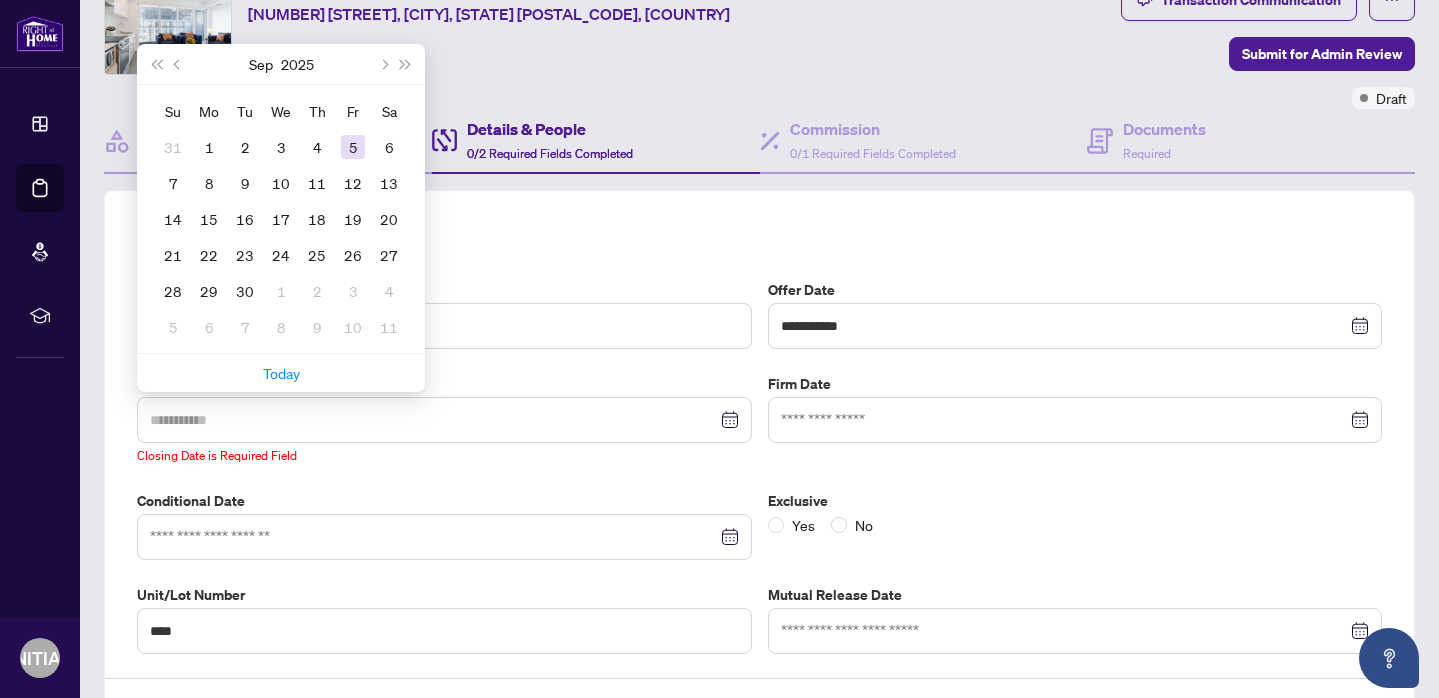 type on "**********" 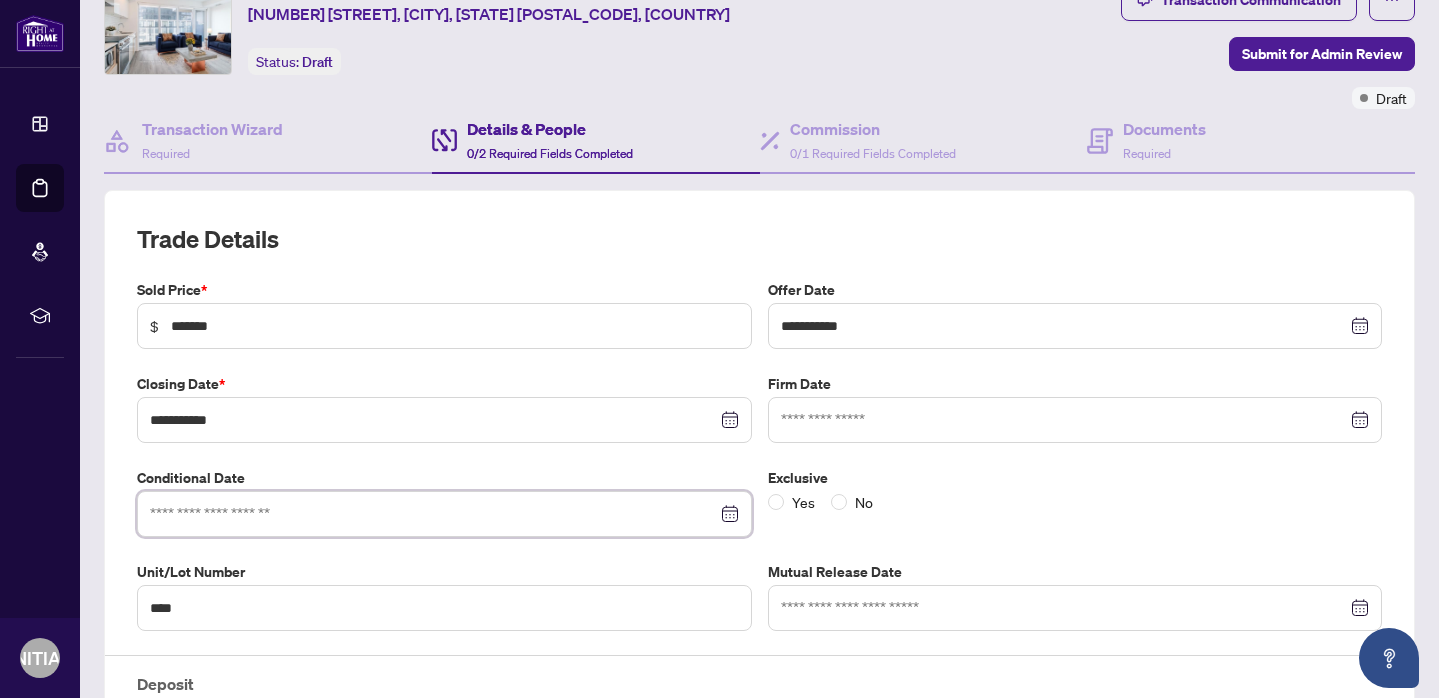 click at bounding box center [433, 514] 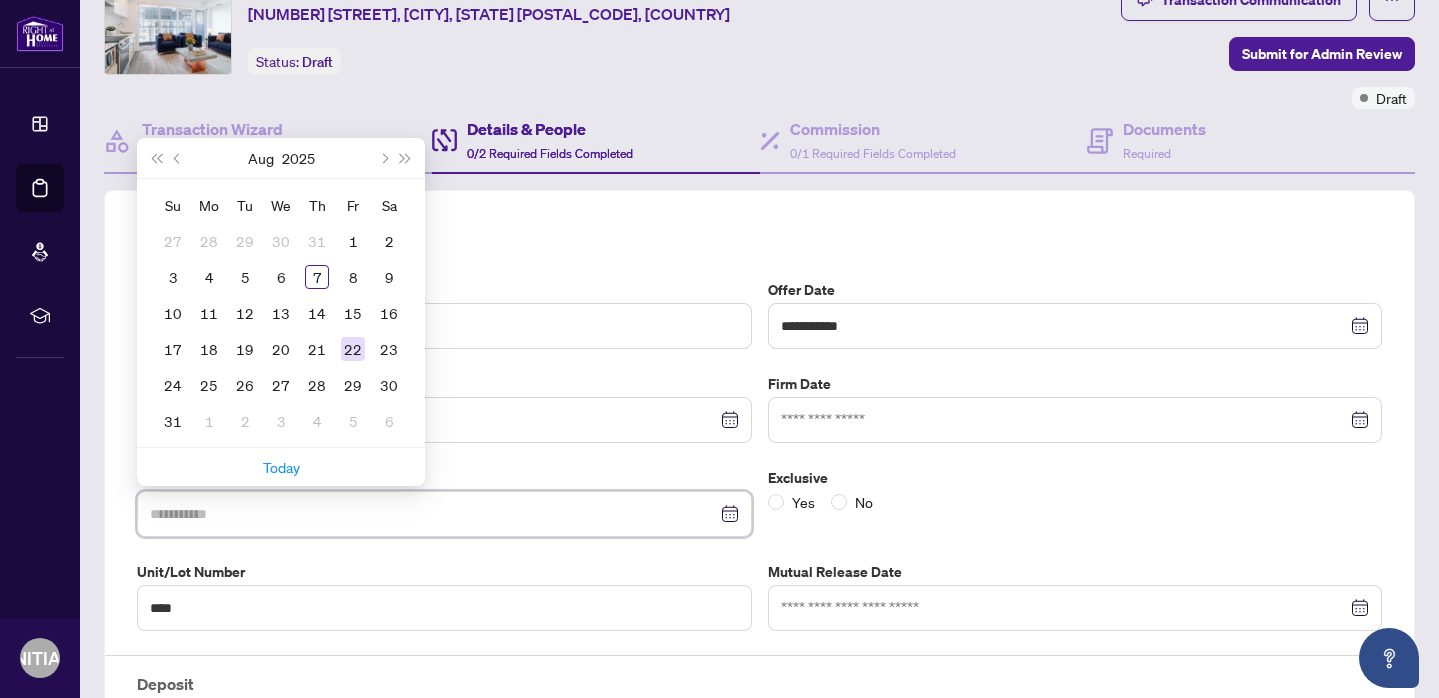 type on "**********" 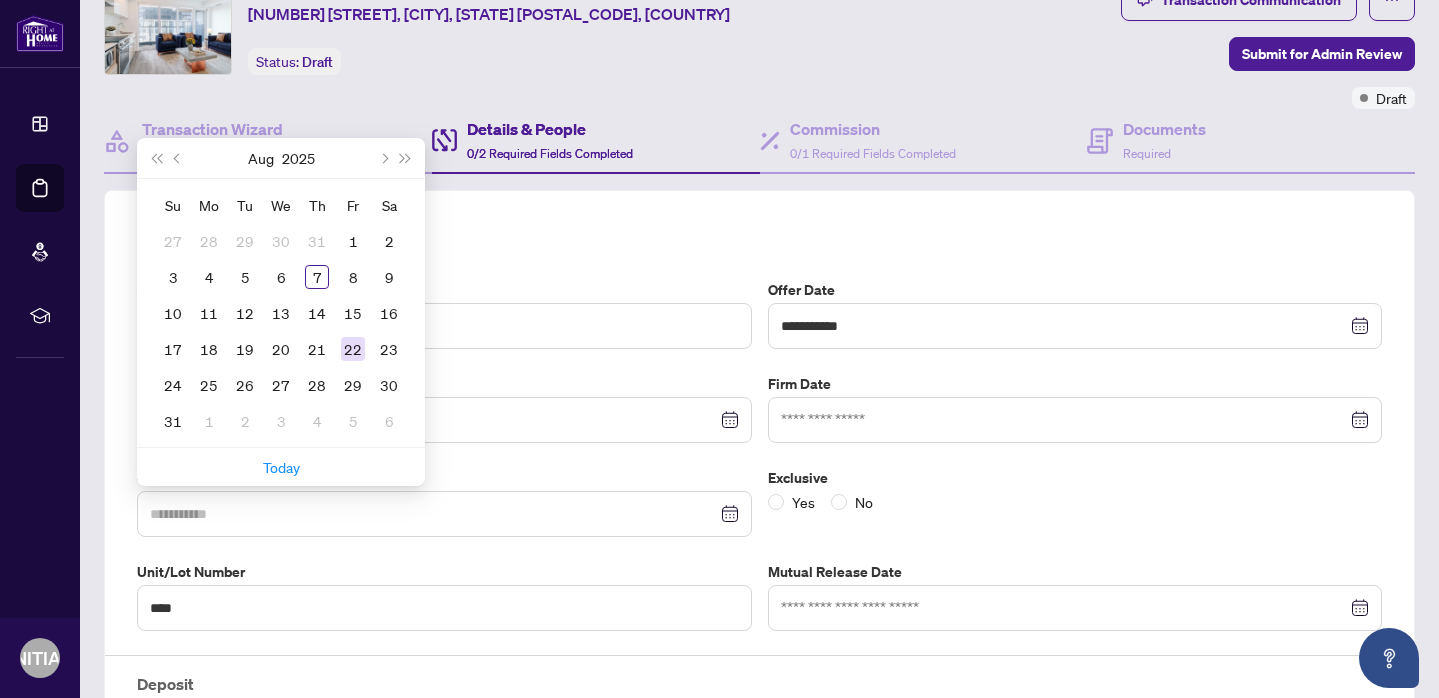 click on "22" at bounding box center [353, 349] 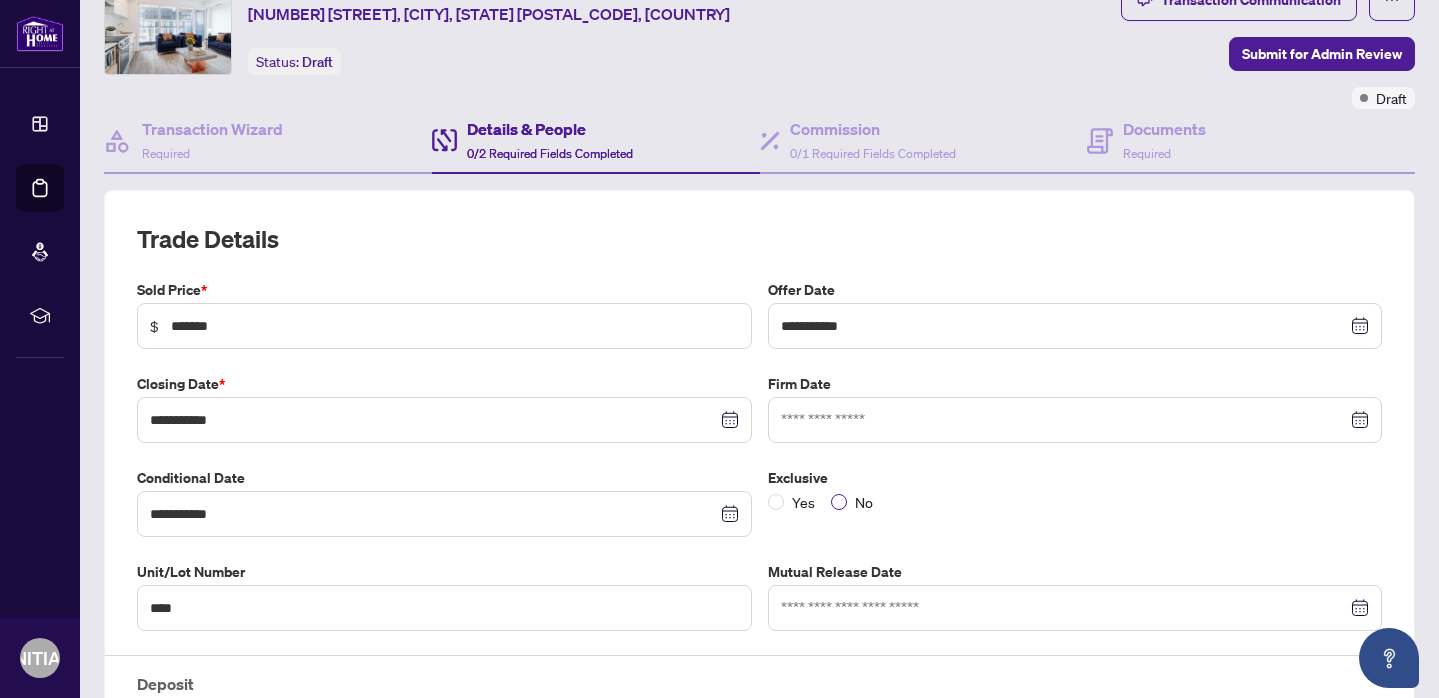 click at bounding box center (839, 502) 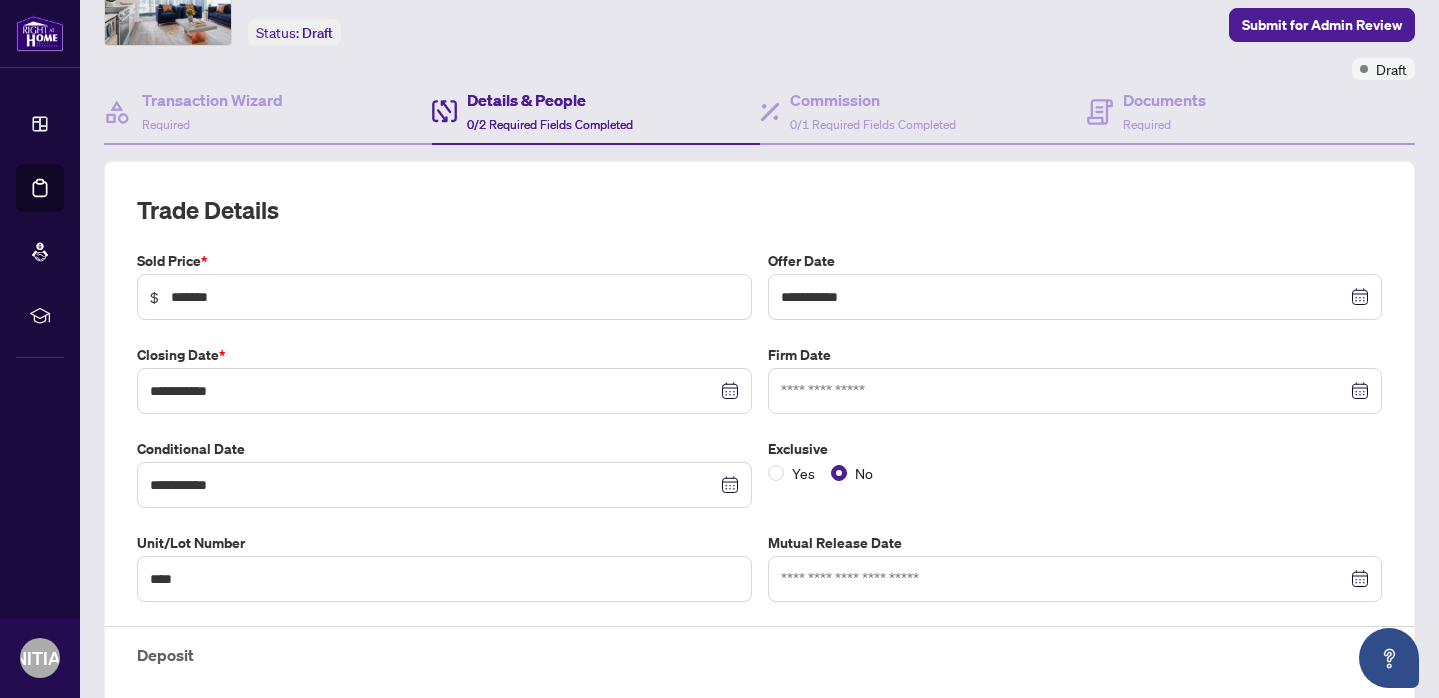 scroll, scrollTop: 115, scrollLeft: 0, axis: vertical 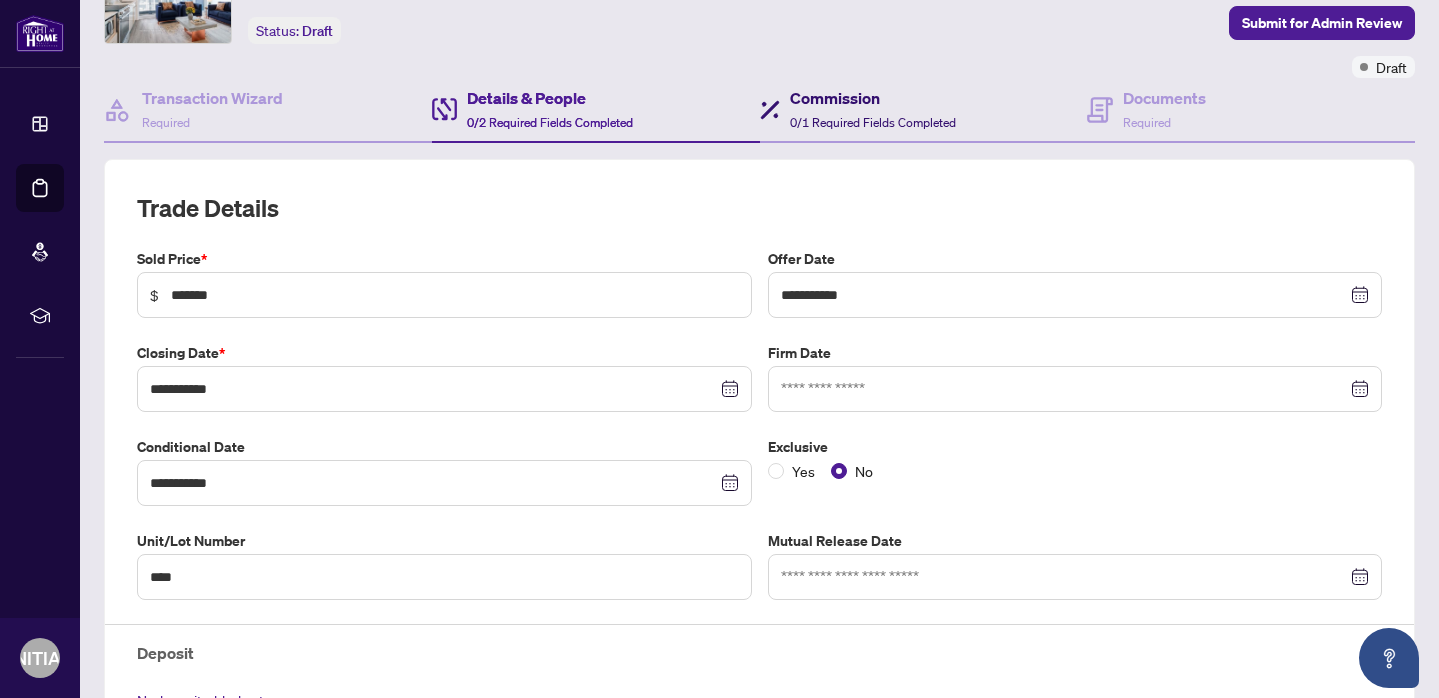 click on "Commission 0/1 Required Fields Completed" at bounding box center [873, 109] 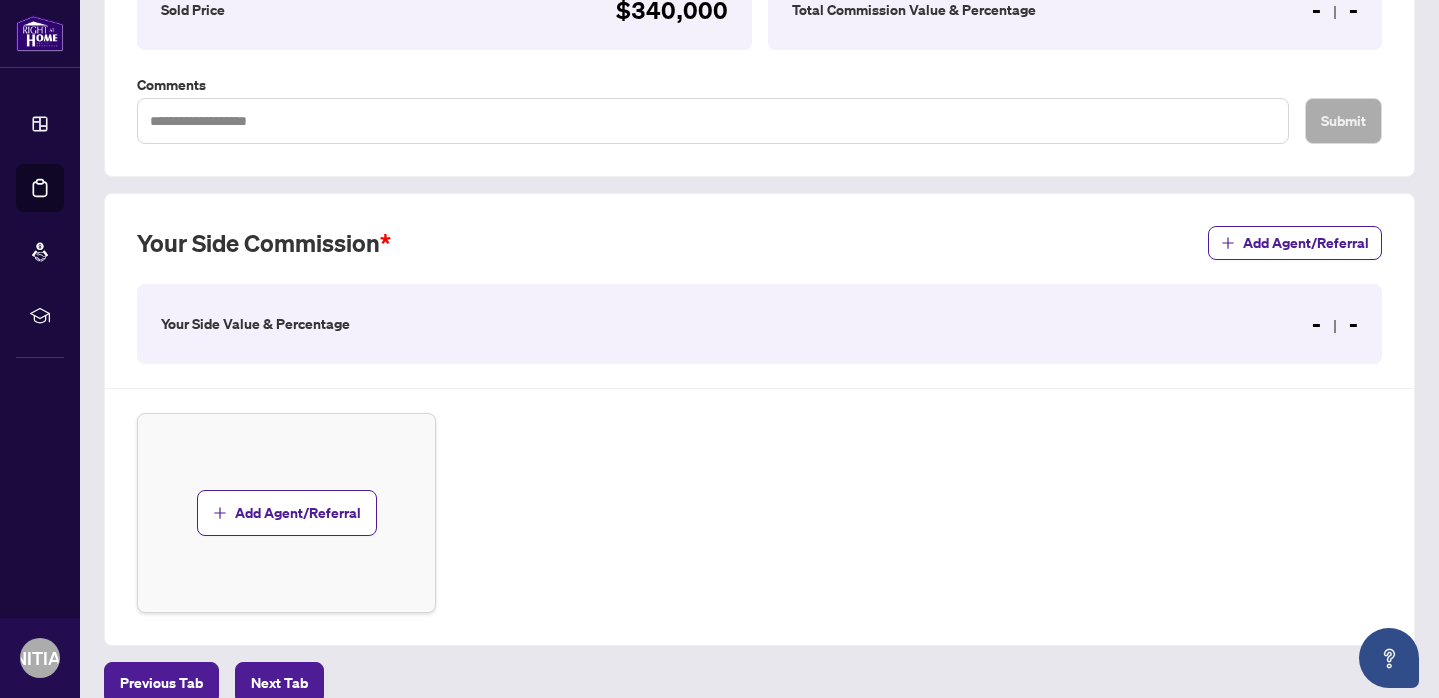 scroll, scrollTop: 414, scrollLeft: 0, axis: vertical 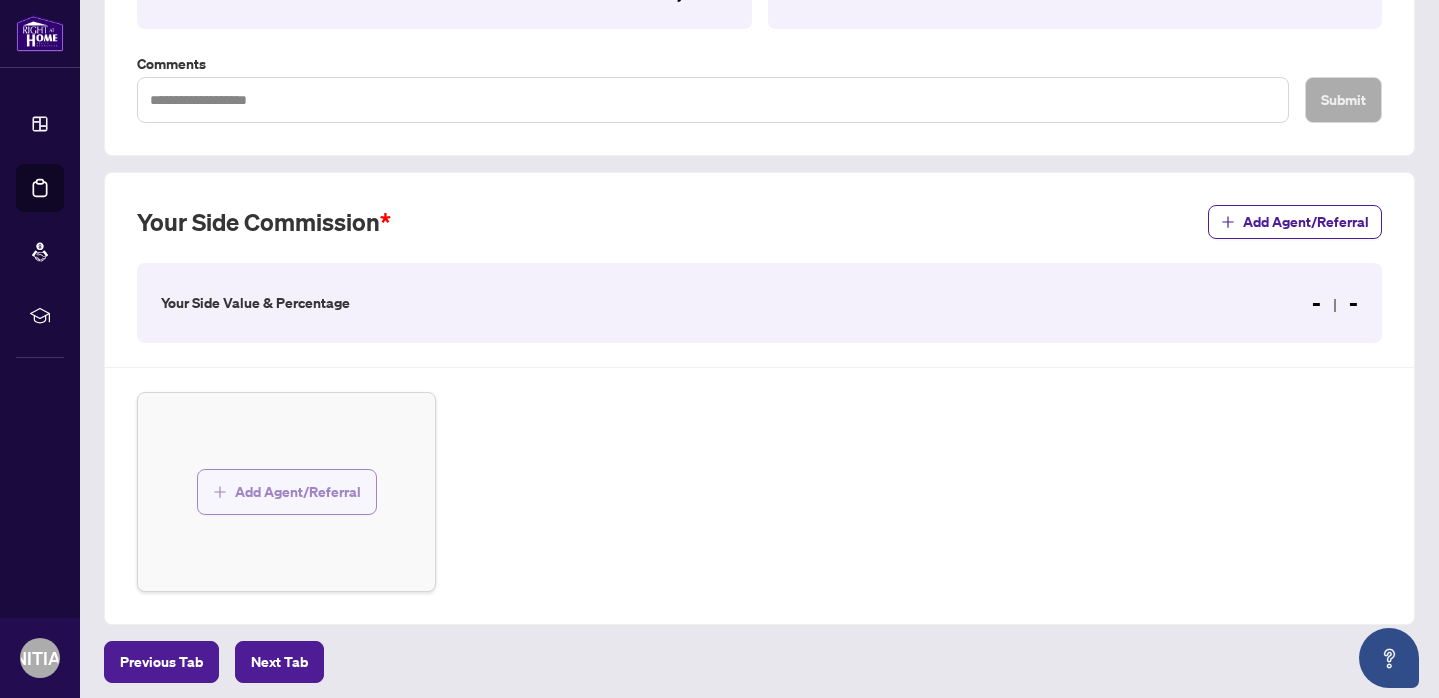 click on "Add Agent/Referral" at bounding box center (298, 492) 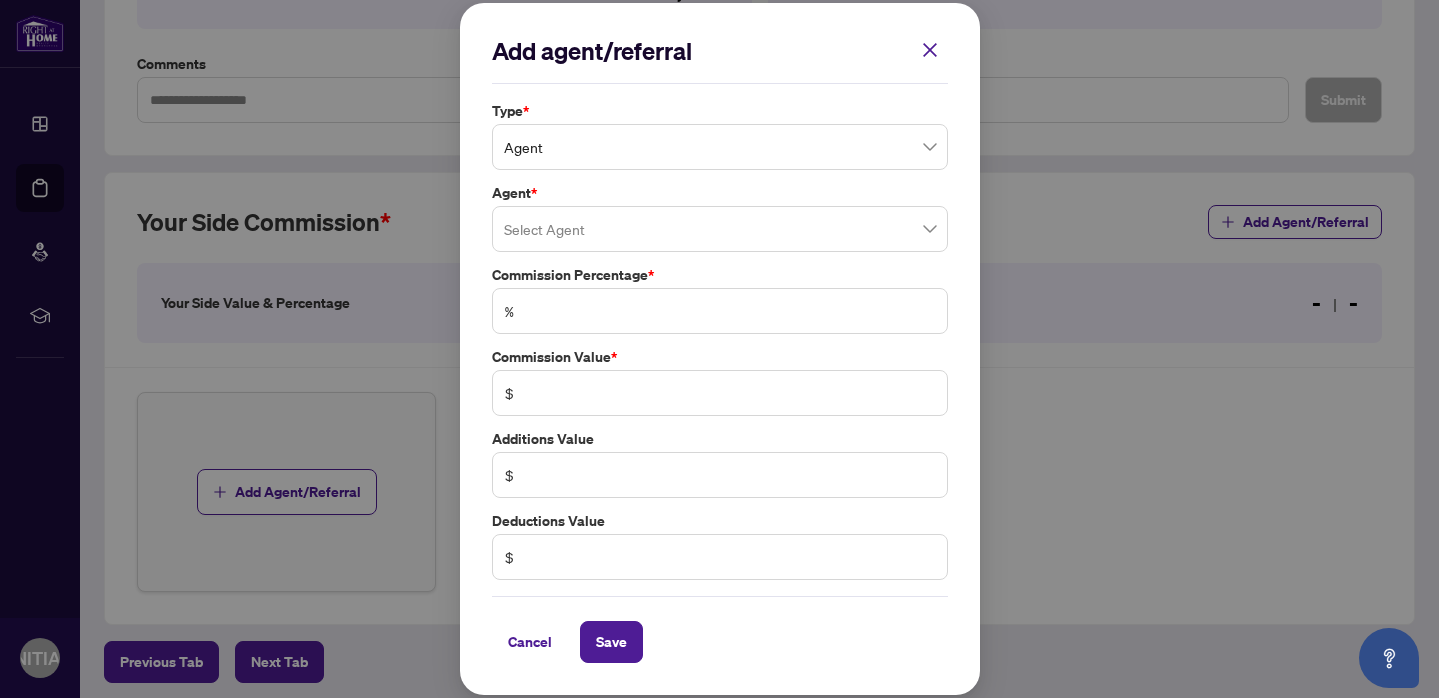 click at bounding box center (720, 229) 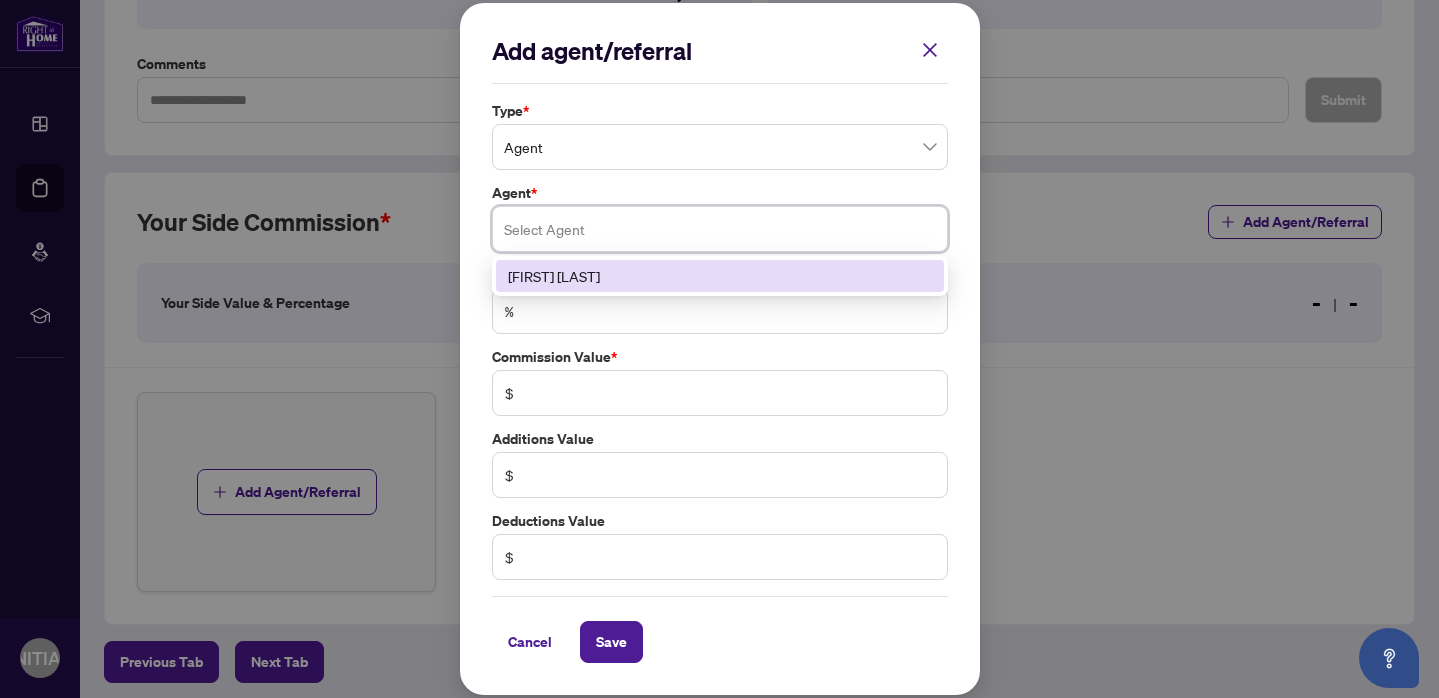 click on "[FIRST] [LAST]" at bounding box center [720, 276] 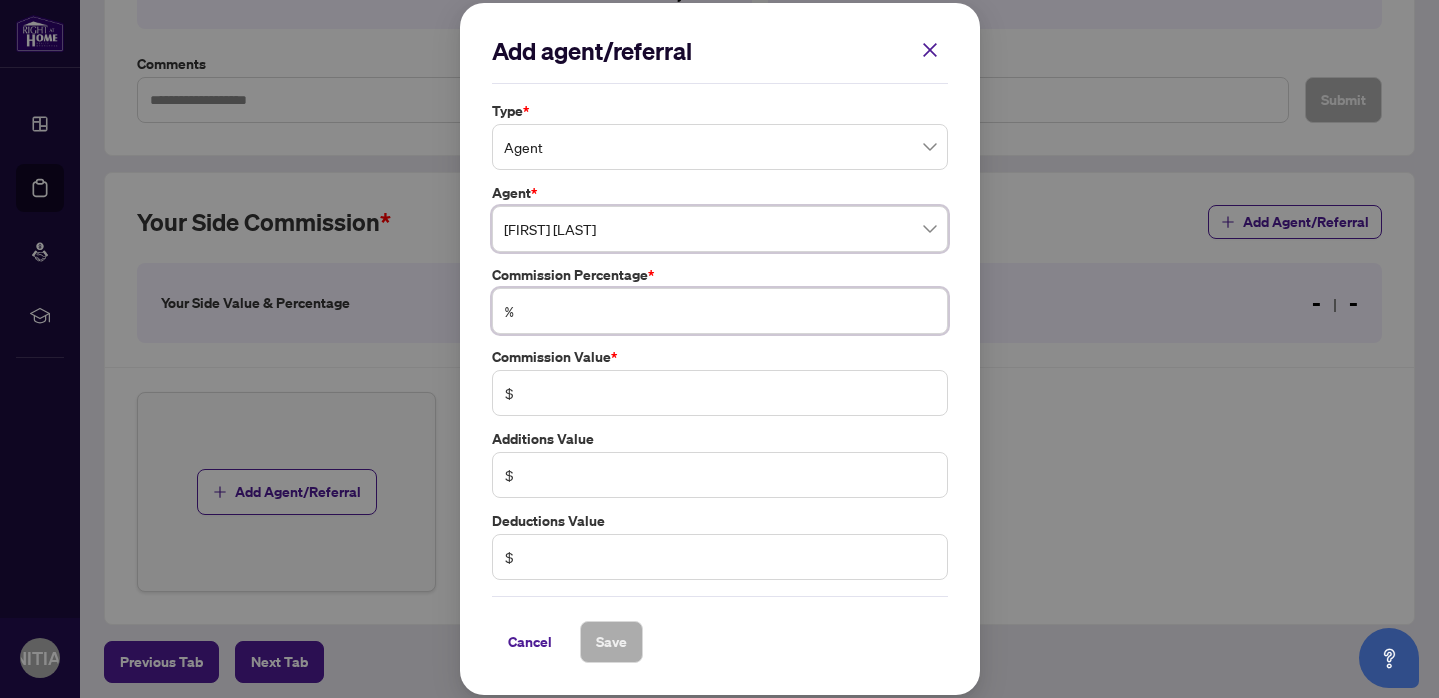 click at bounding box center (730, 311) 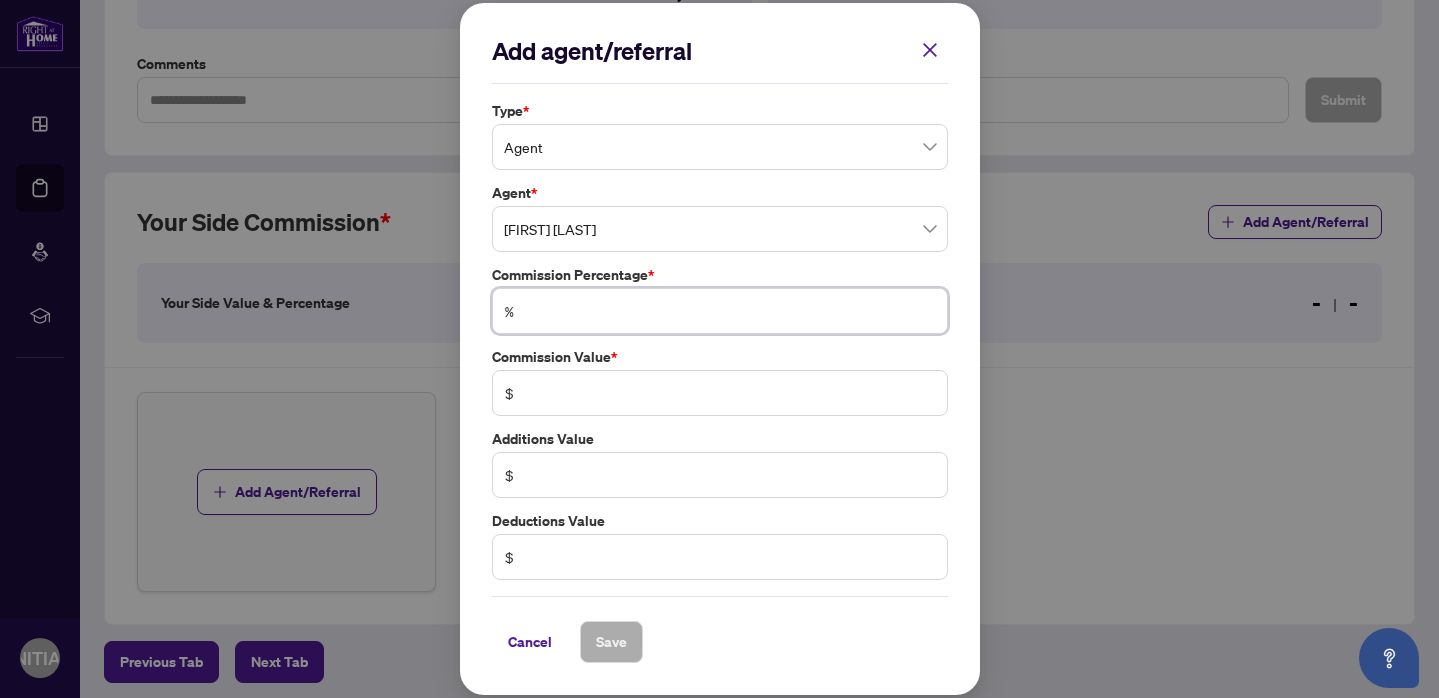 type on "*" 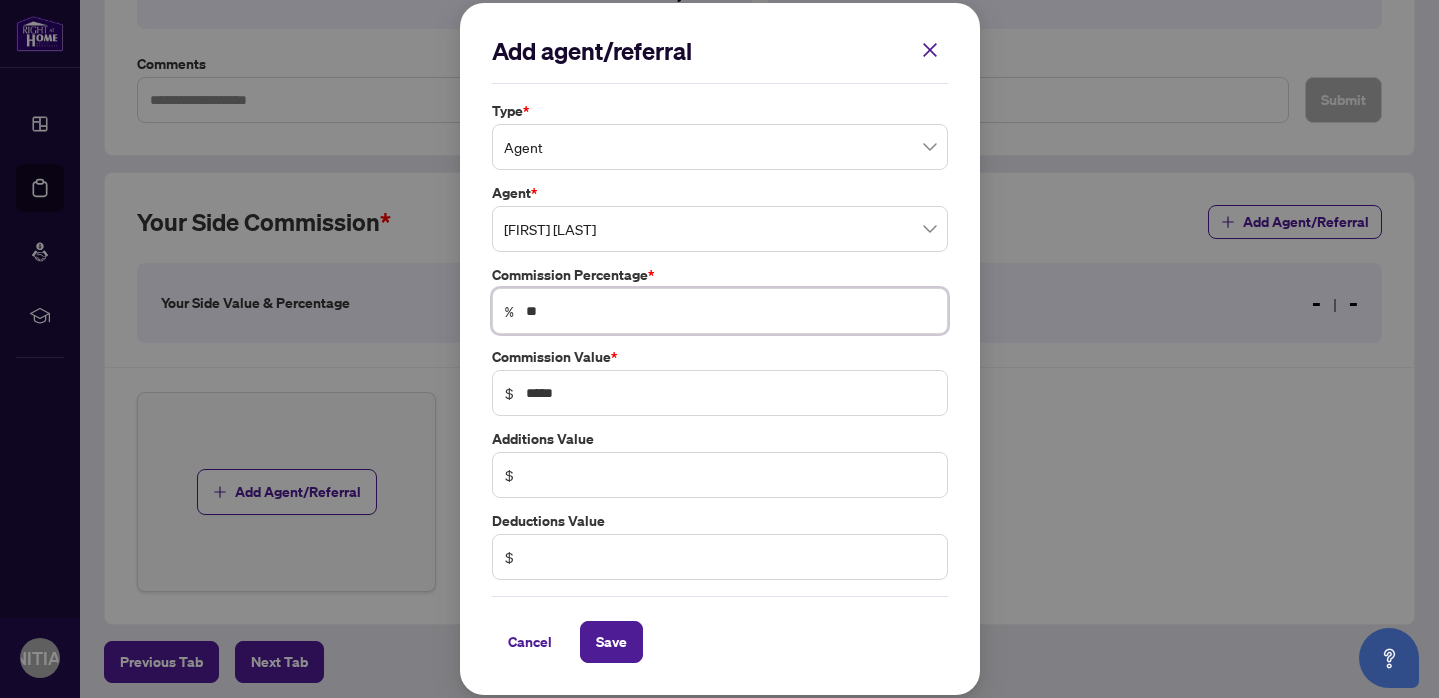 type on "***" 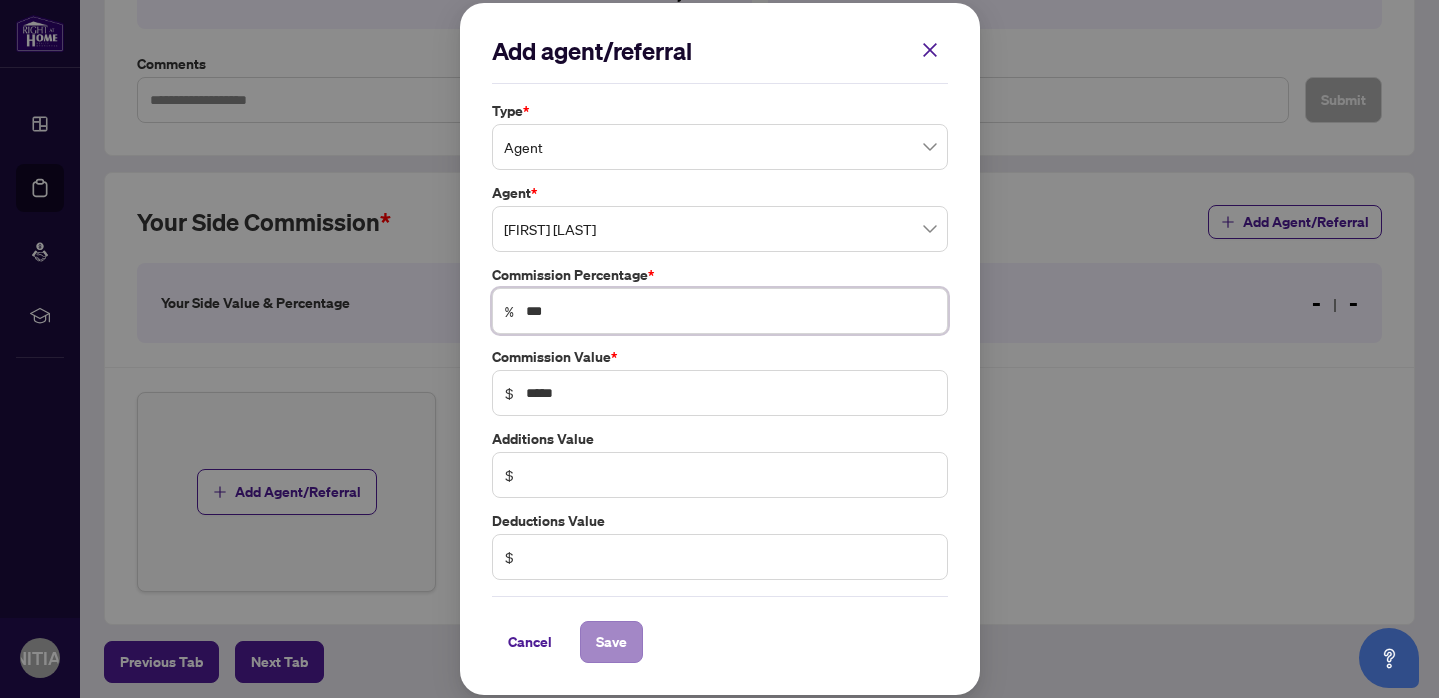 type on "***" 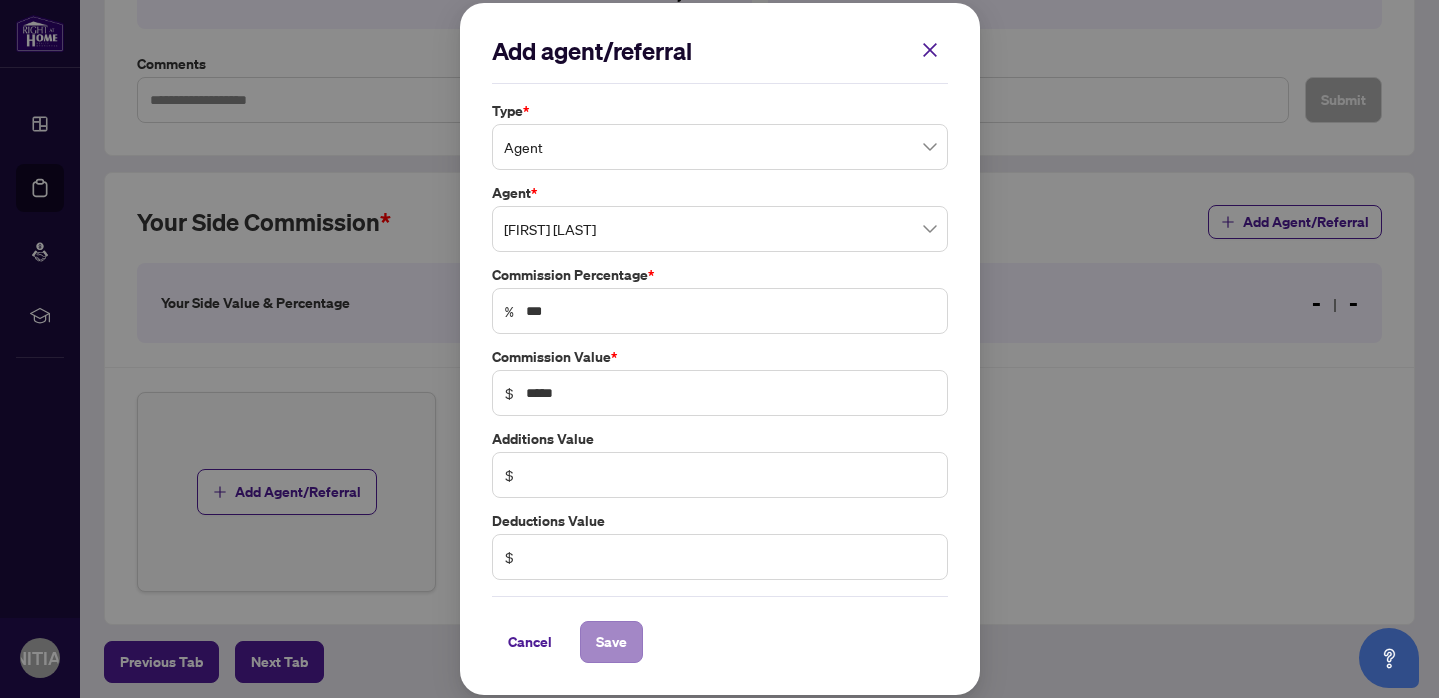 click on "Save" at bounding box center (611, 642) 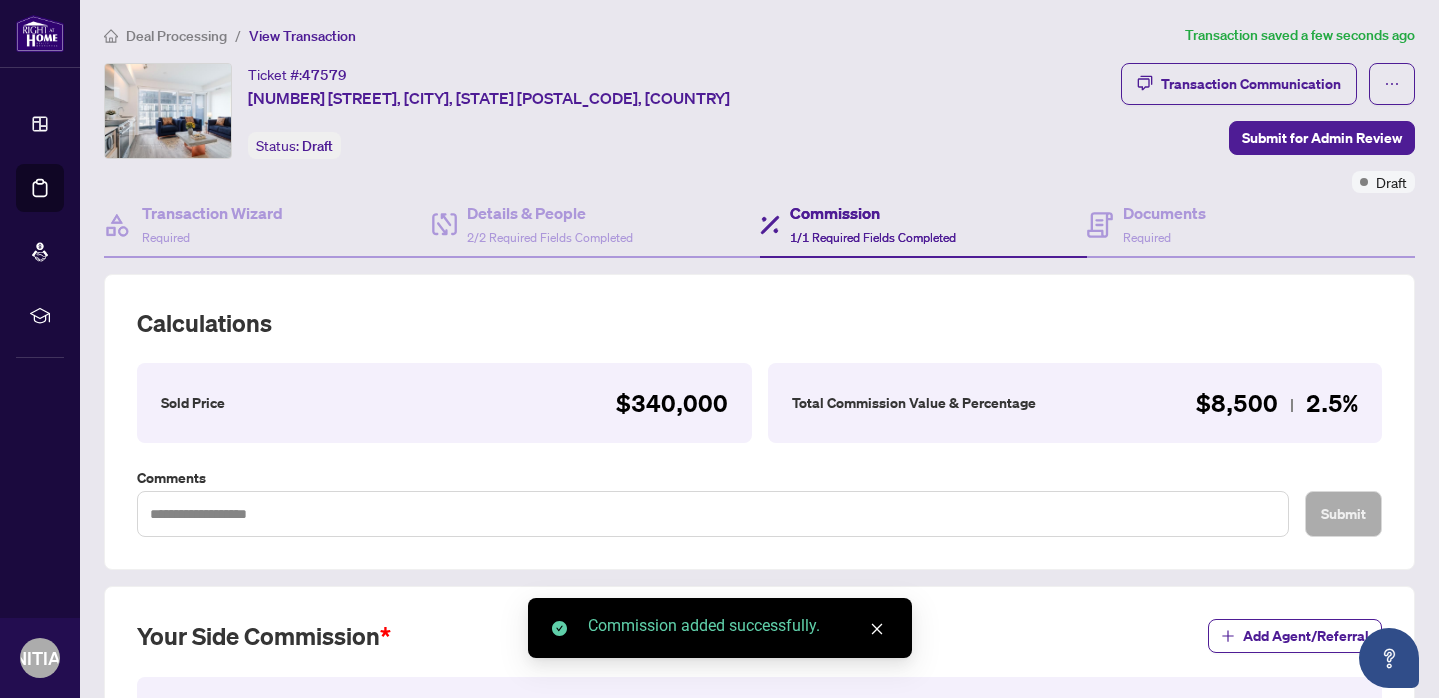 scroll, scrollTop: 0, scrollLeft: 0, axis: both 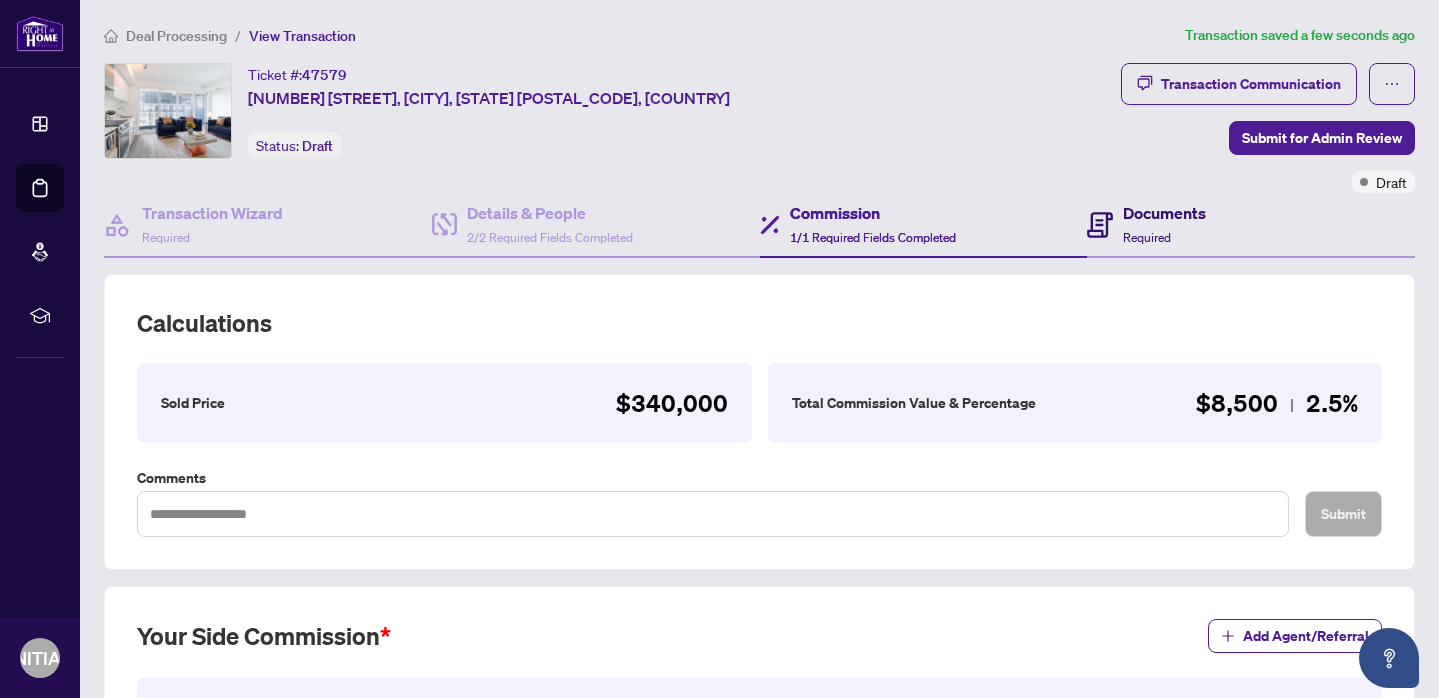 click on "Documents Required" at bounding box center (1164, 224) 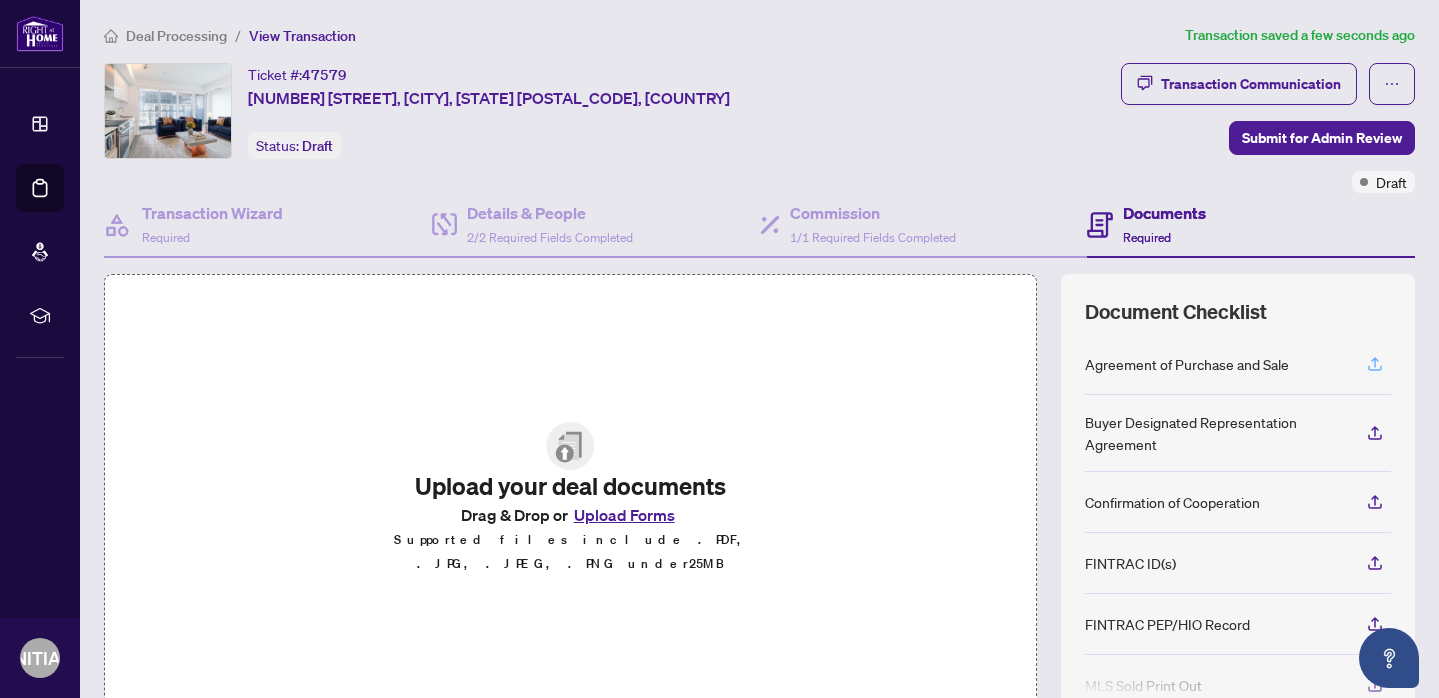 click 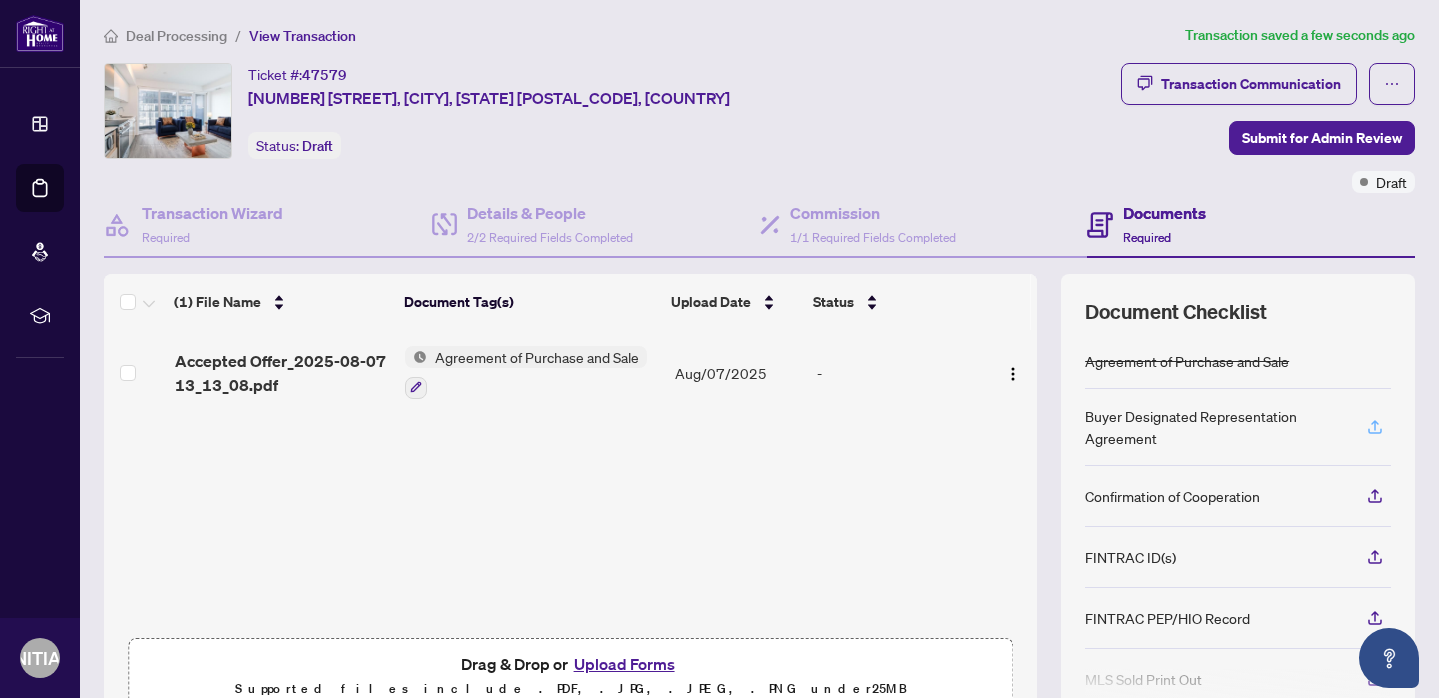 click 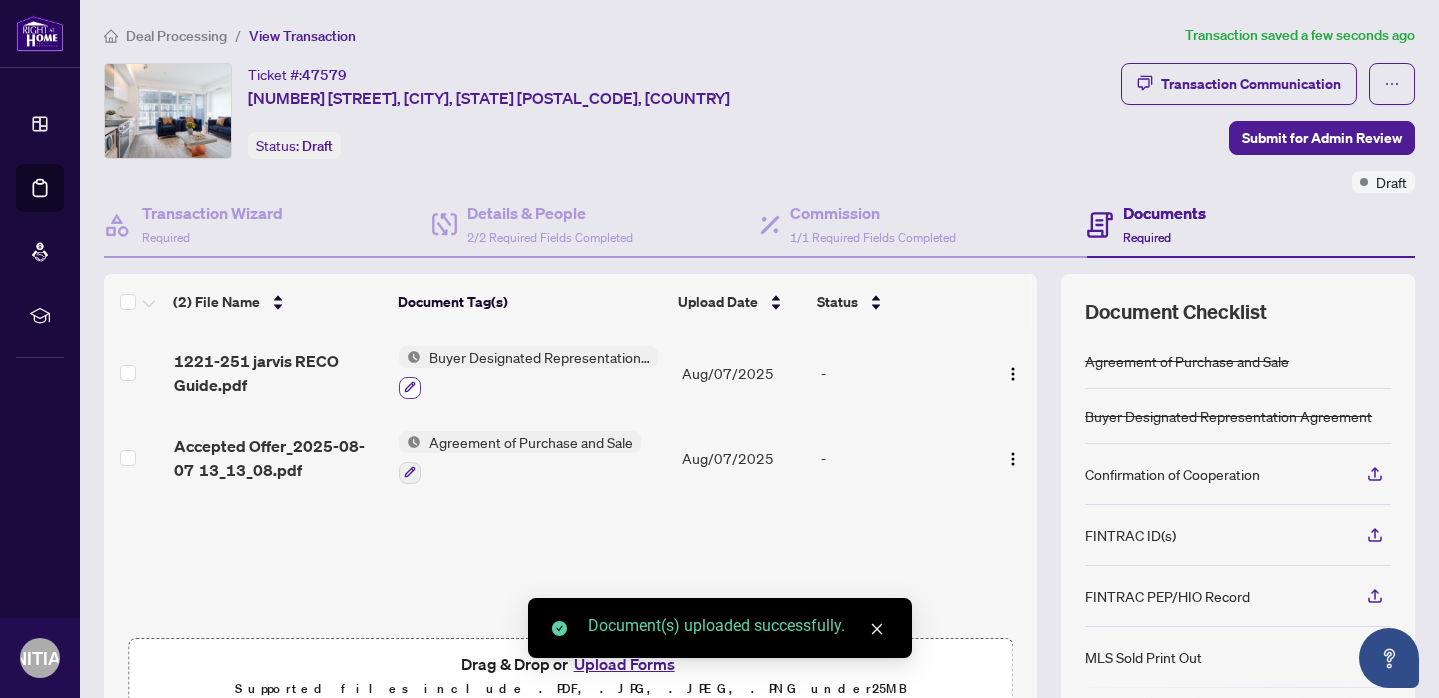 click 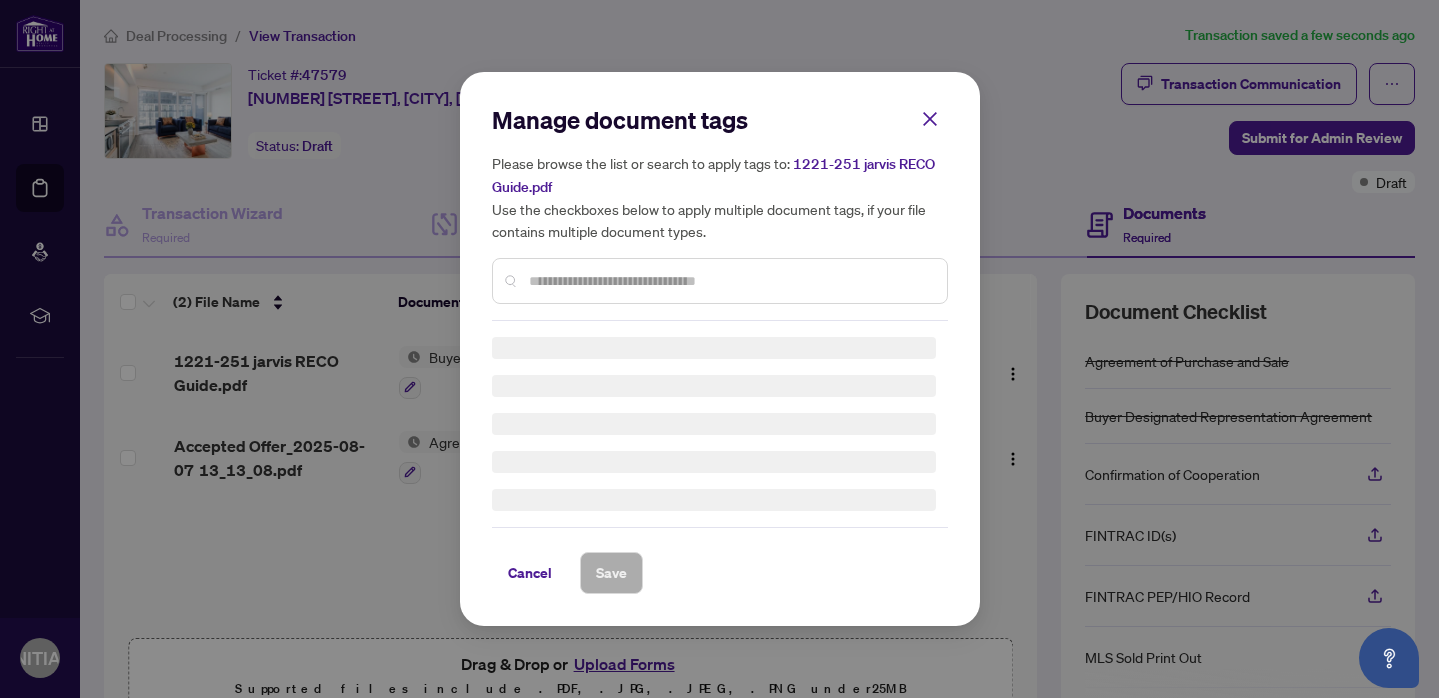 click at bounding box center (730, 281) 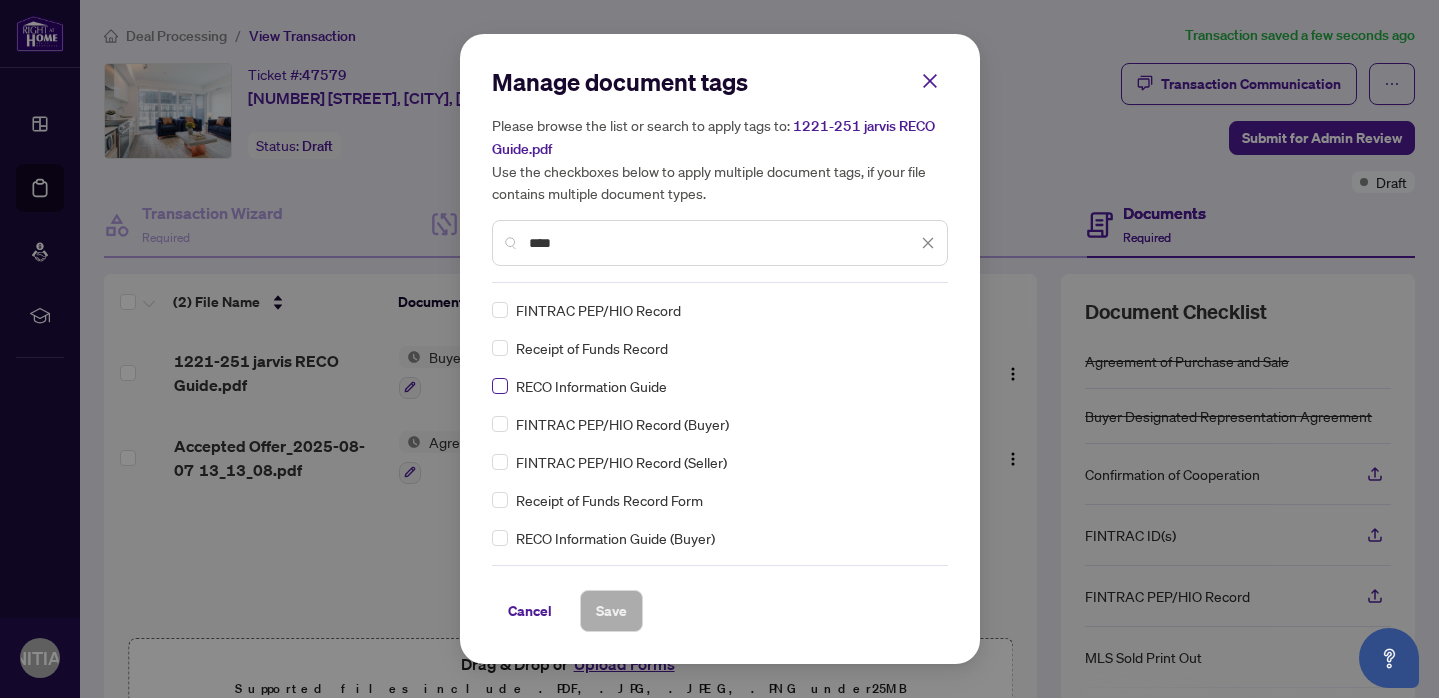 type on "****" 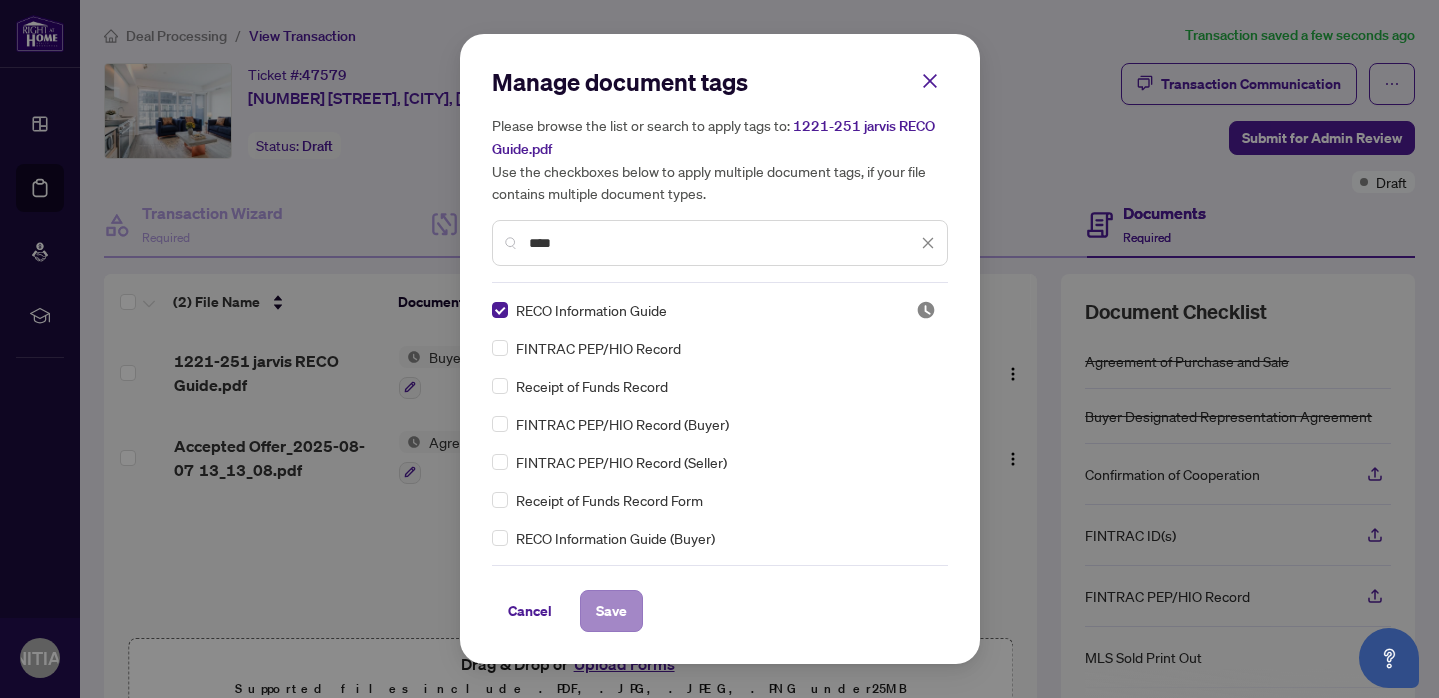 click on "Save" at bounding box center [611, 611] 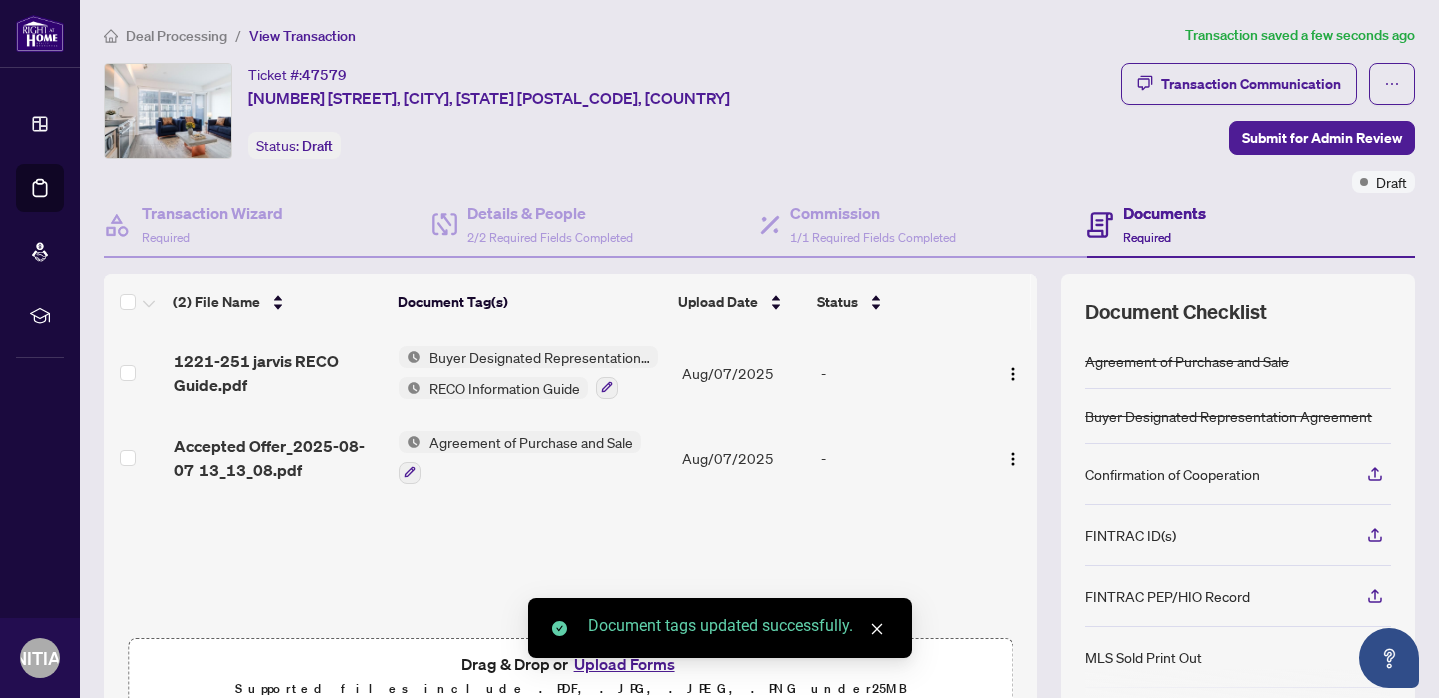 scroll, scrollTop: 28, scrollLeft: 0, axis: vertical 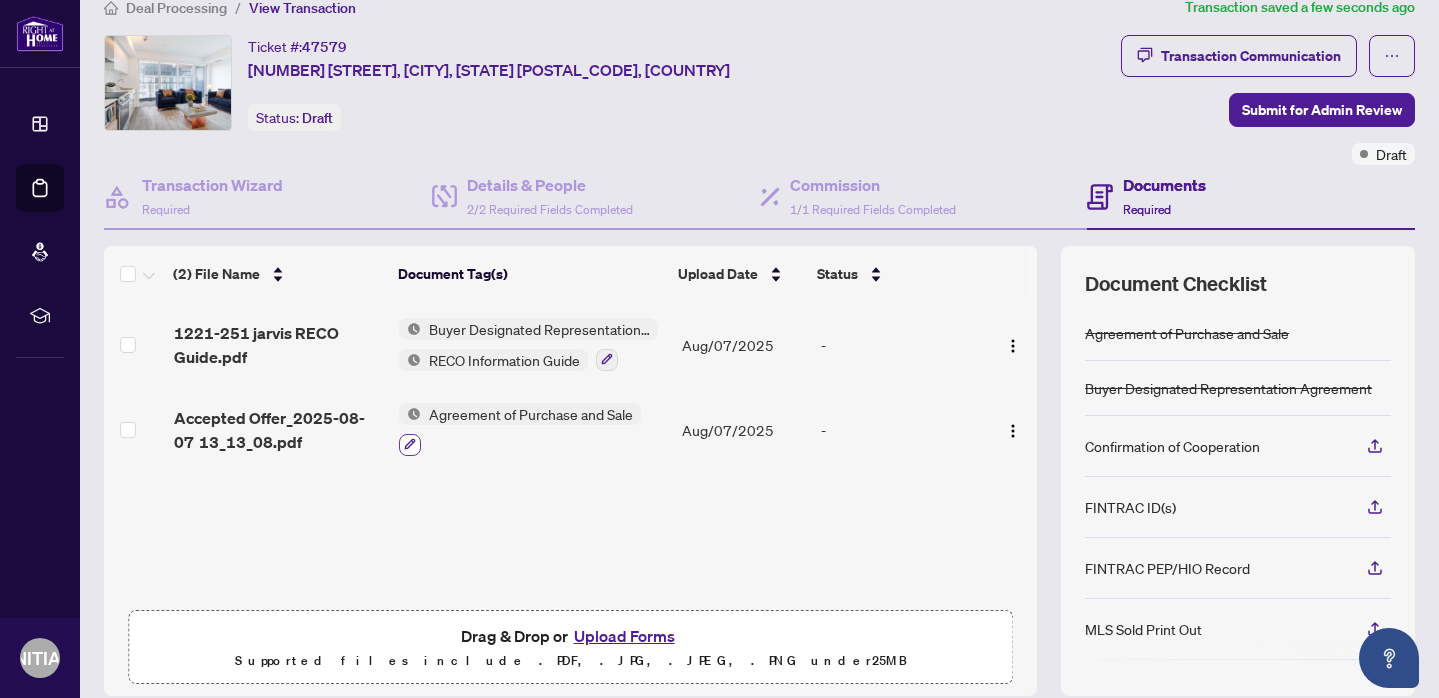 click 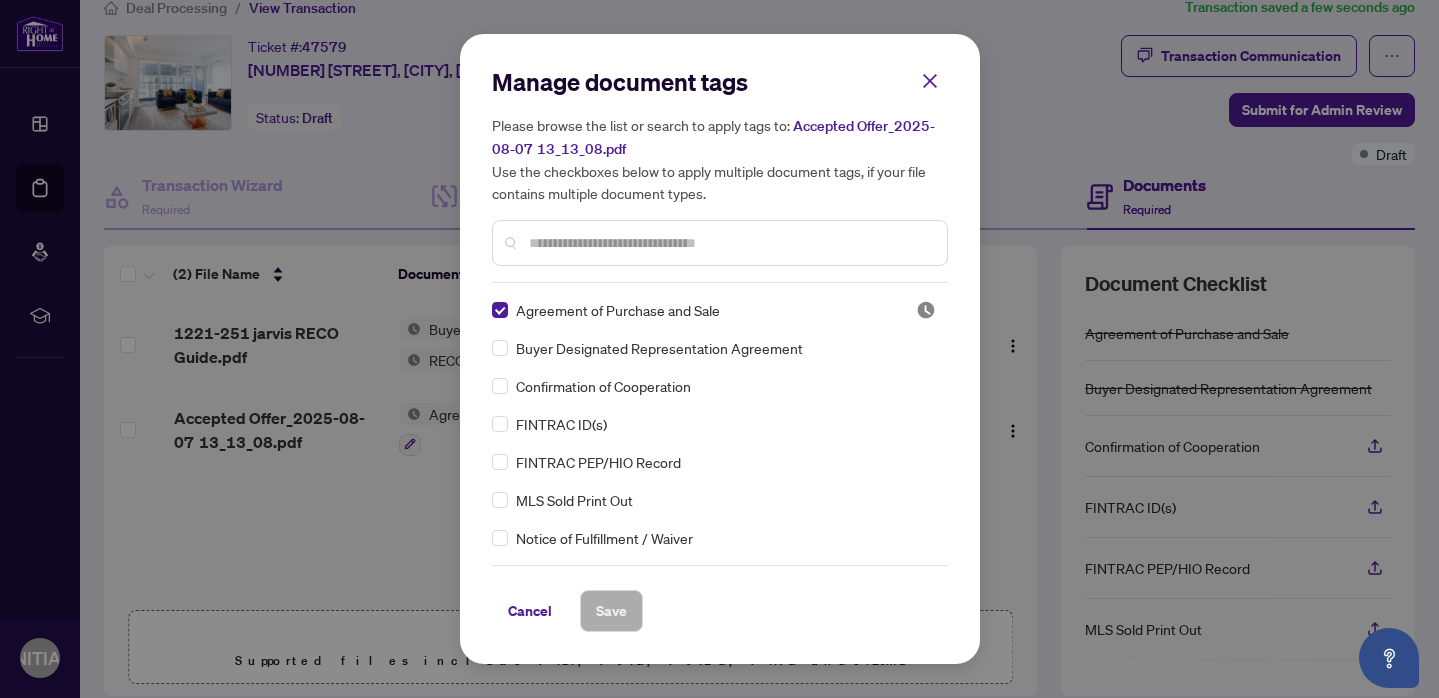 click on "Manage document tags Please browse the list or search to apply tags to:   Accepted Offer_2025-08-07 13_13_08.pdf   Use the checkboxes below to apply multiple document tags, if your file contains multiple document types.   Agreement of Purchase and Sale Buyer Designated Representation Agreement Confirmation of Cooperation FINTRAC ID(s) FINTRAC PEP/HIO Record MLS Sold Print Out Notice of Fulfillment / Waiver Receipt of Funds Record RECO Information Guide 1st Page of the APS Advance Paperwork Agent Correspondence Agreement of Assignment of Purchase and Sale Agreement to Cooperate /Broker Referral Agreement to Lease Articles of Incorporation Back to Vendor Letter Belongs to Another Transaction Builder's Consent Buyer Designated Representation Agreement Buyers Lawyer Information Certificate of Estate Trustee(s) Client Refused to Sign Closing Date Change Co-op Brokerage Commission Statement Co-op EFT Co-operating Indemnity Agreement Commission Adjustment Commission Agreement Commission Calculation Correspondence" at bounding box center (720, 349) 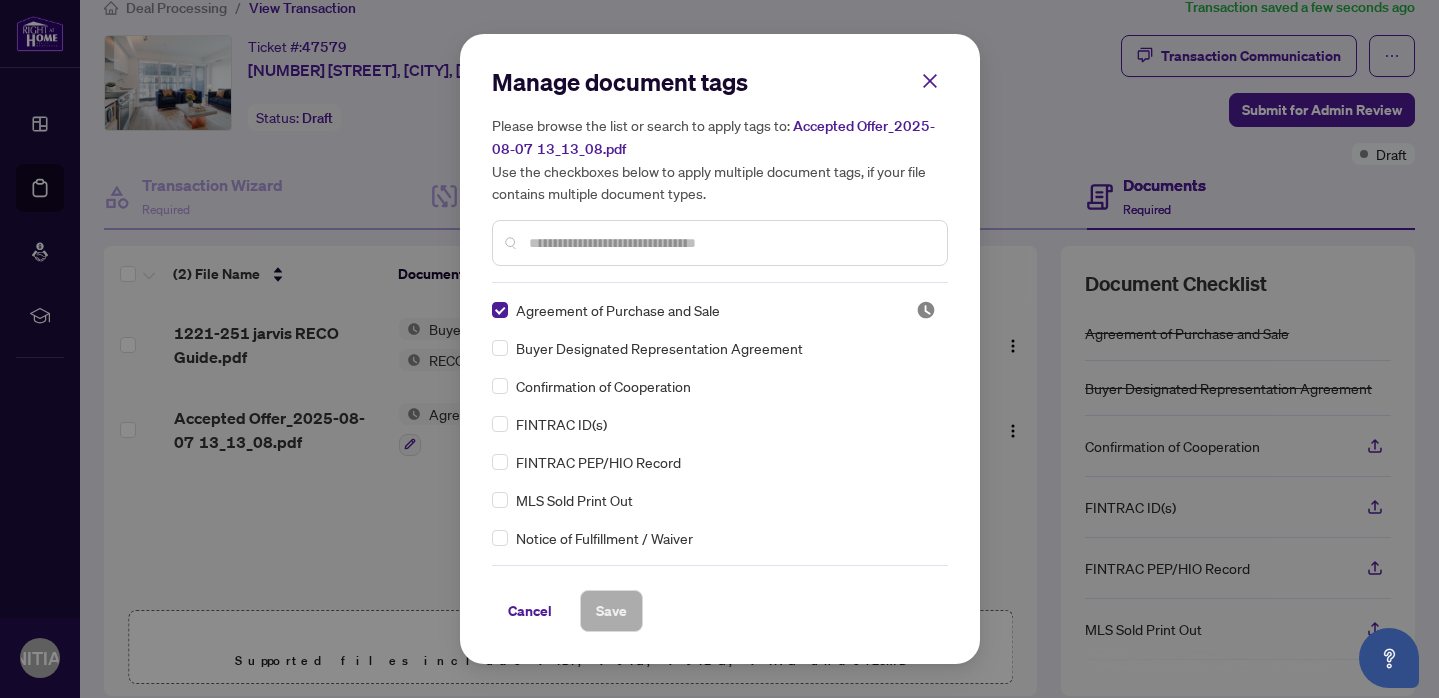click at bounding box center [730, 243] 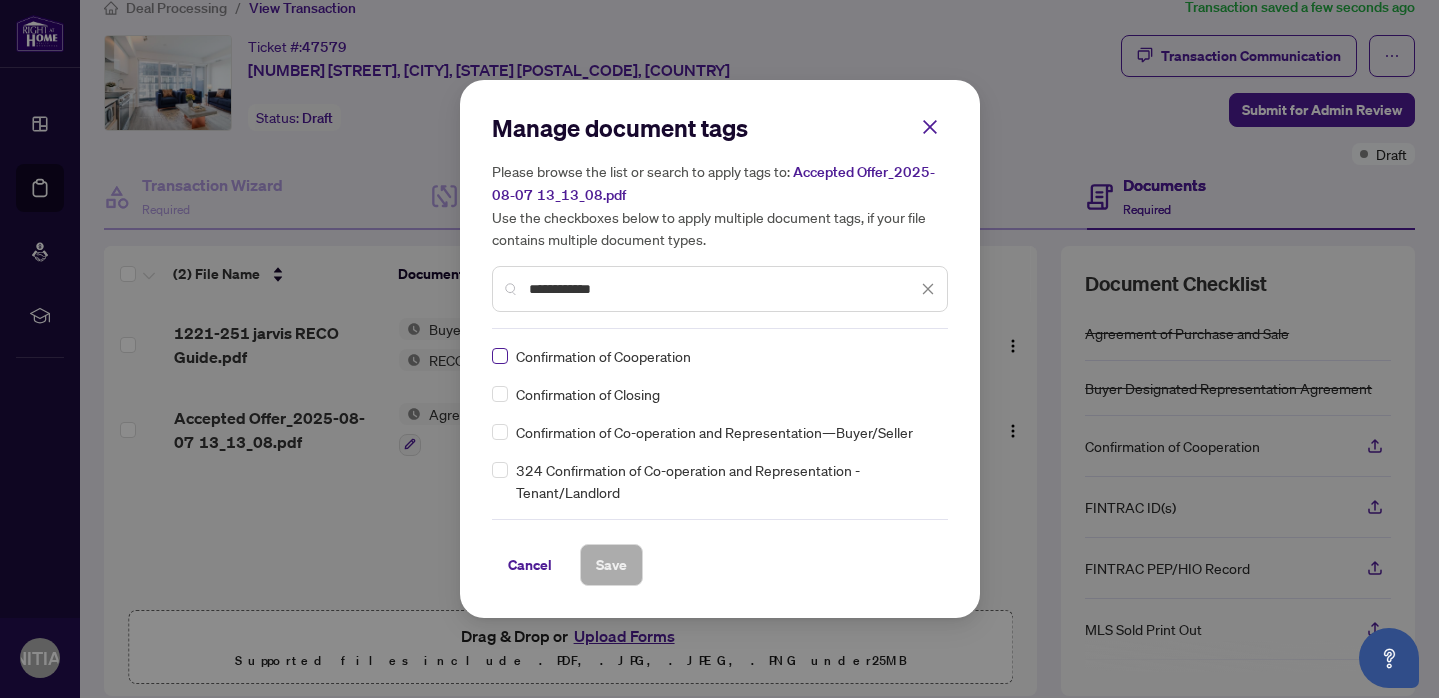 type on "**********" 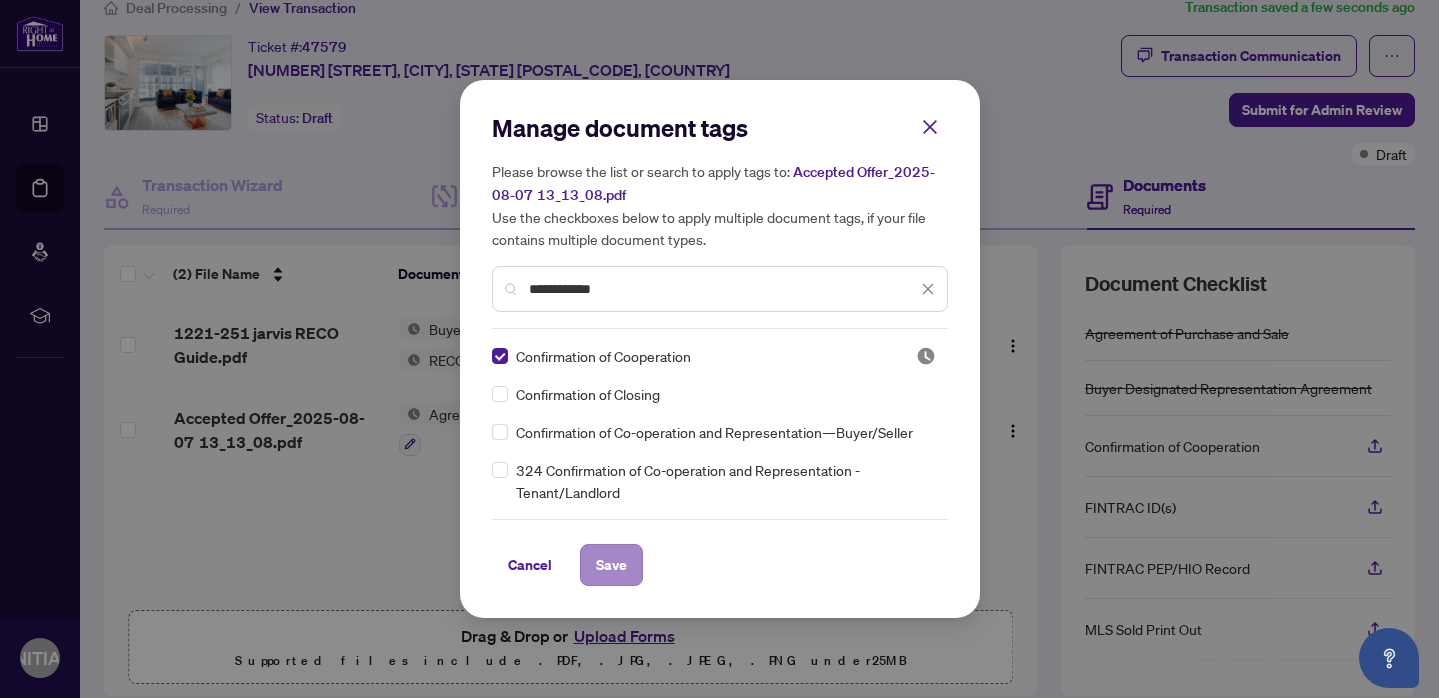 click on "Save" at bounding box center [611, 565] 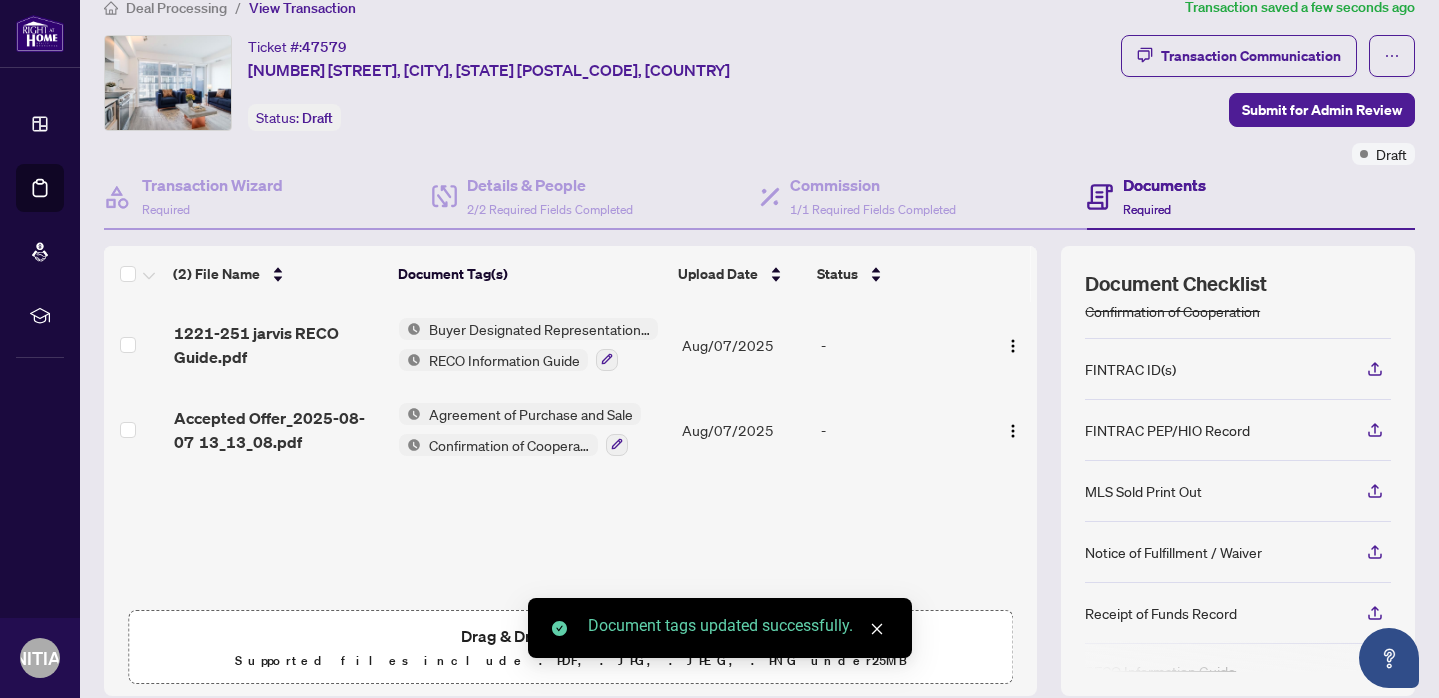 scroll, scrollTop: 134, scrollLeft: 0, axis: vertical 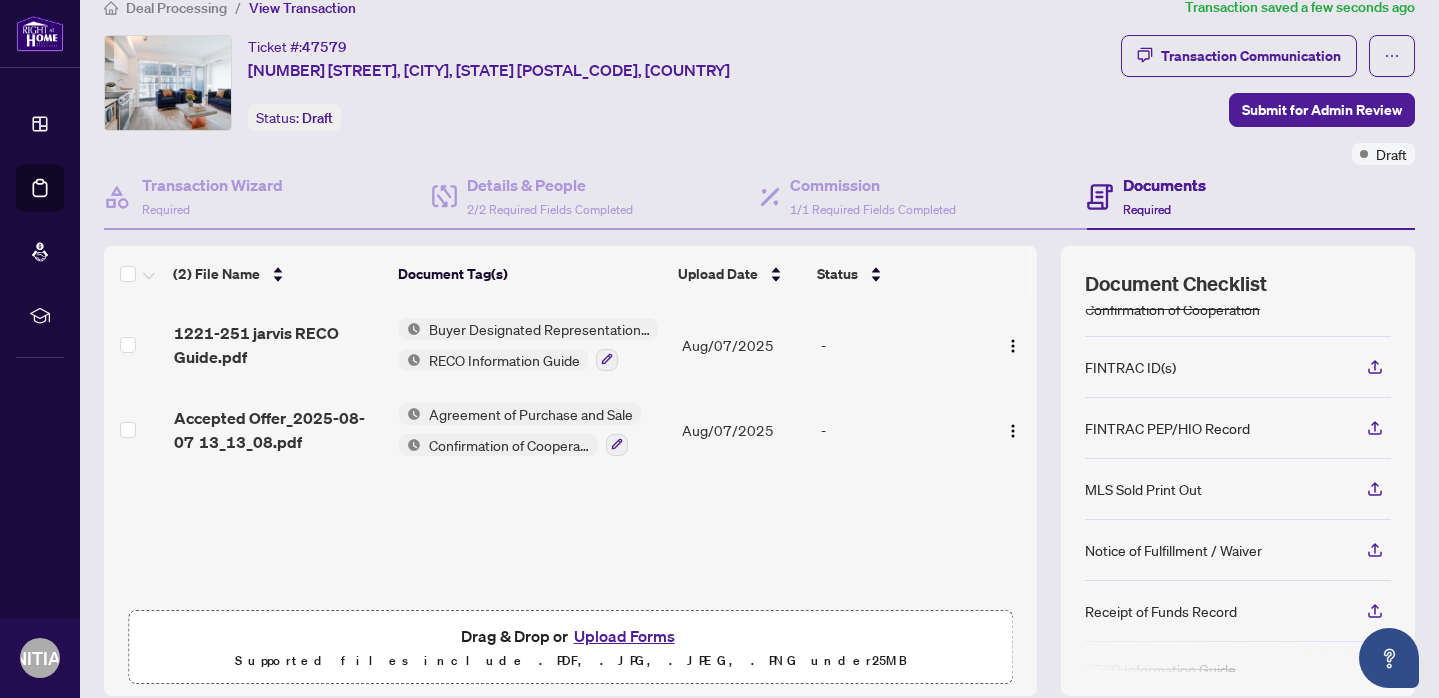 click on "FINTRAC ID(s)" at bounding box center (1130, 367) 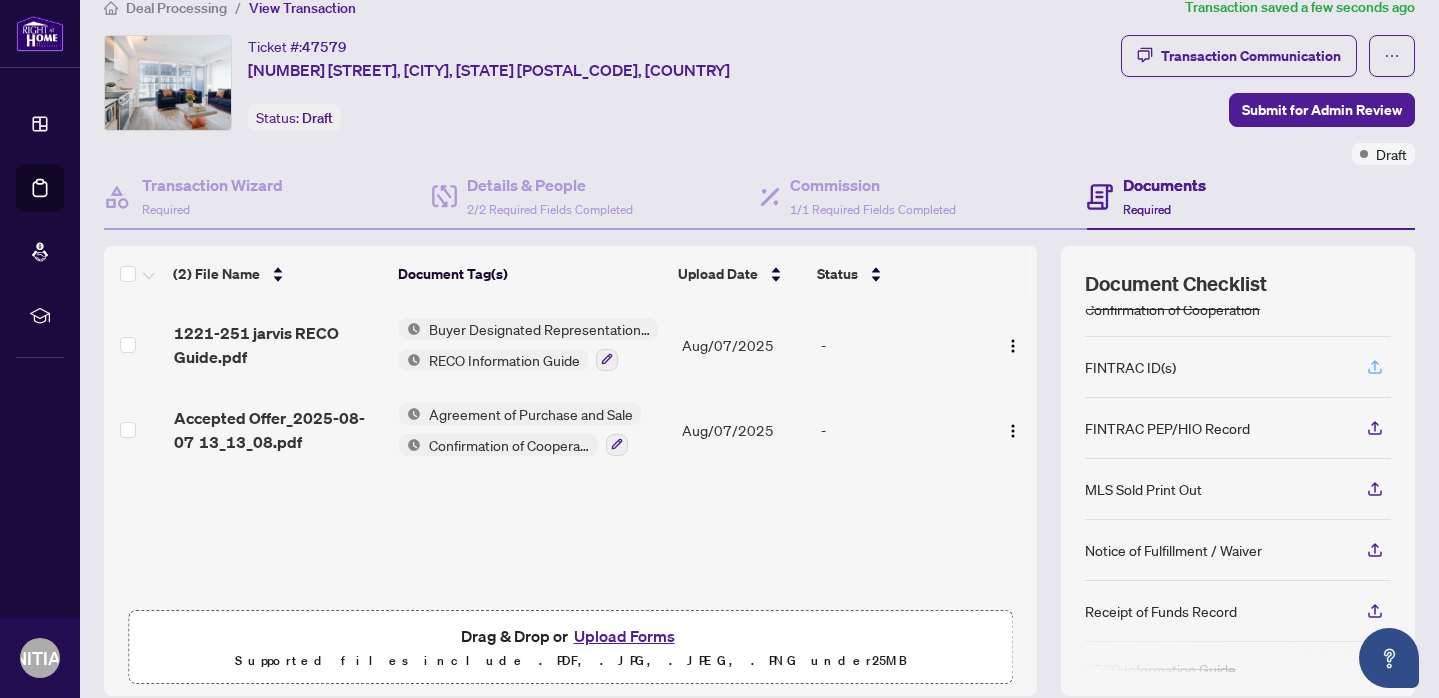 click 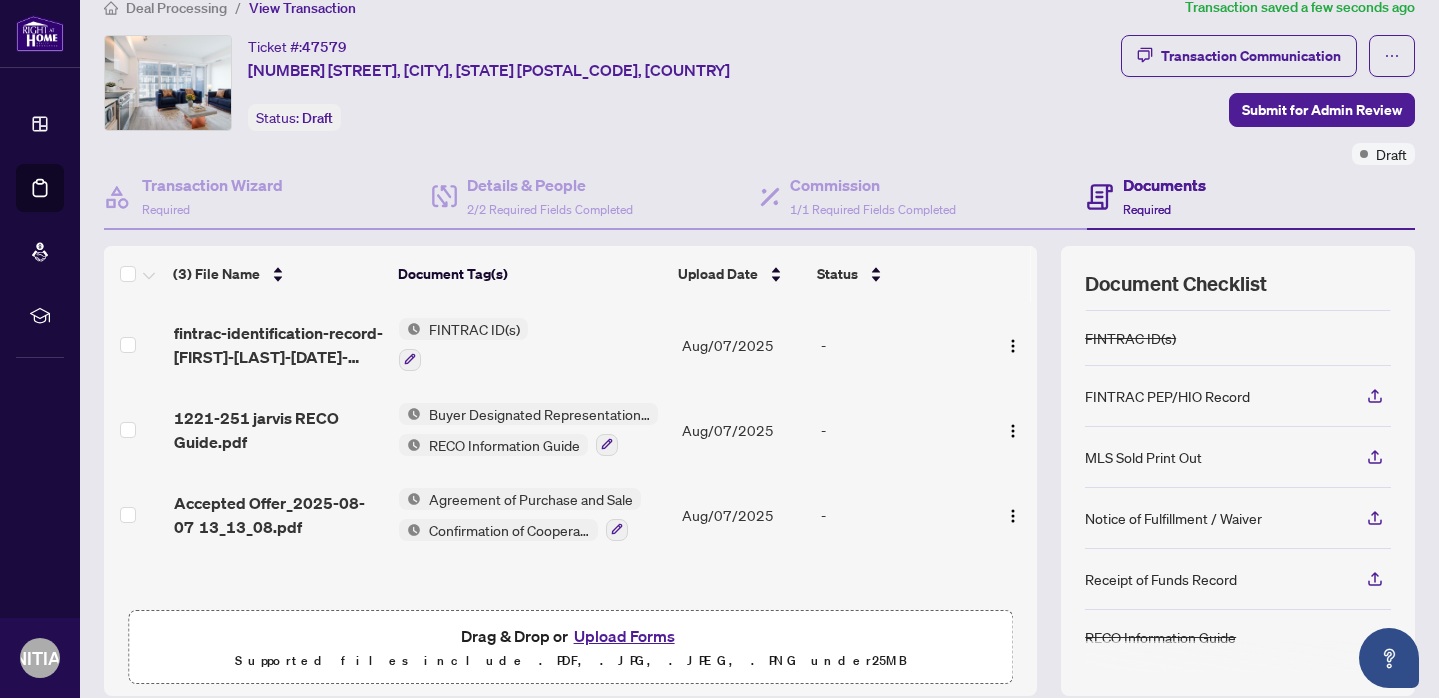 scroll, scrollTop: 160, scrollLeft: 0, axis: vertical 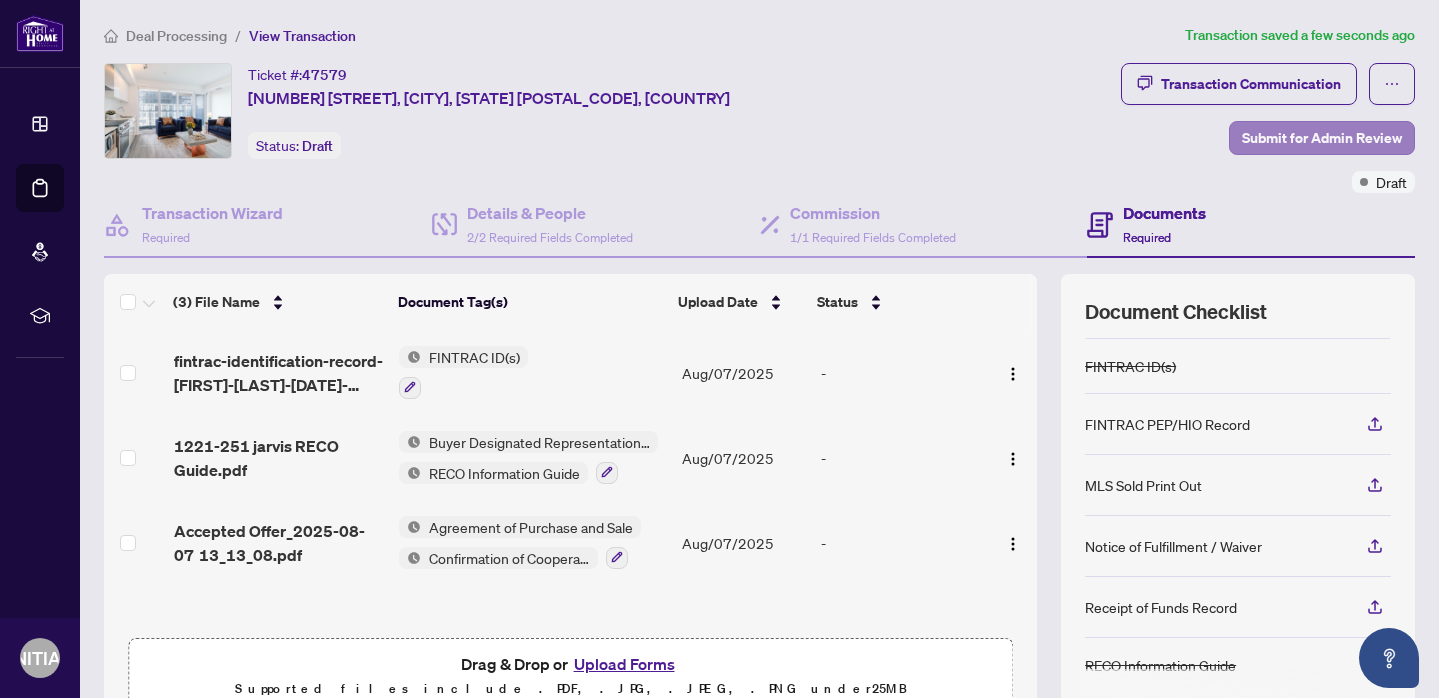 click on "Submit for Admin Review" at bounding box center [1322, 138] 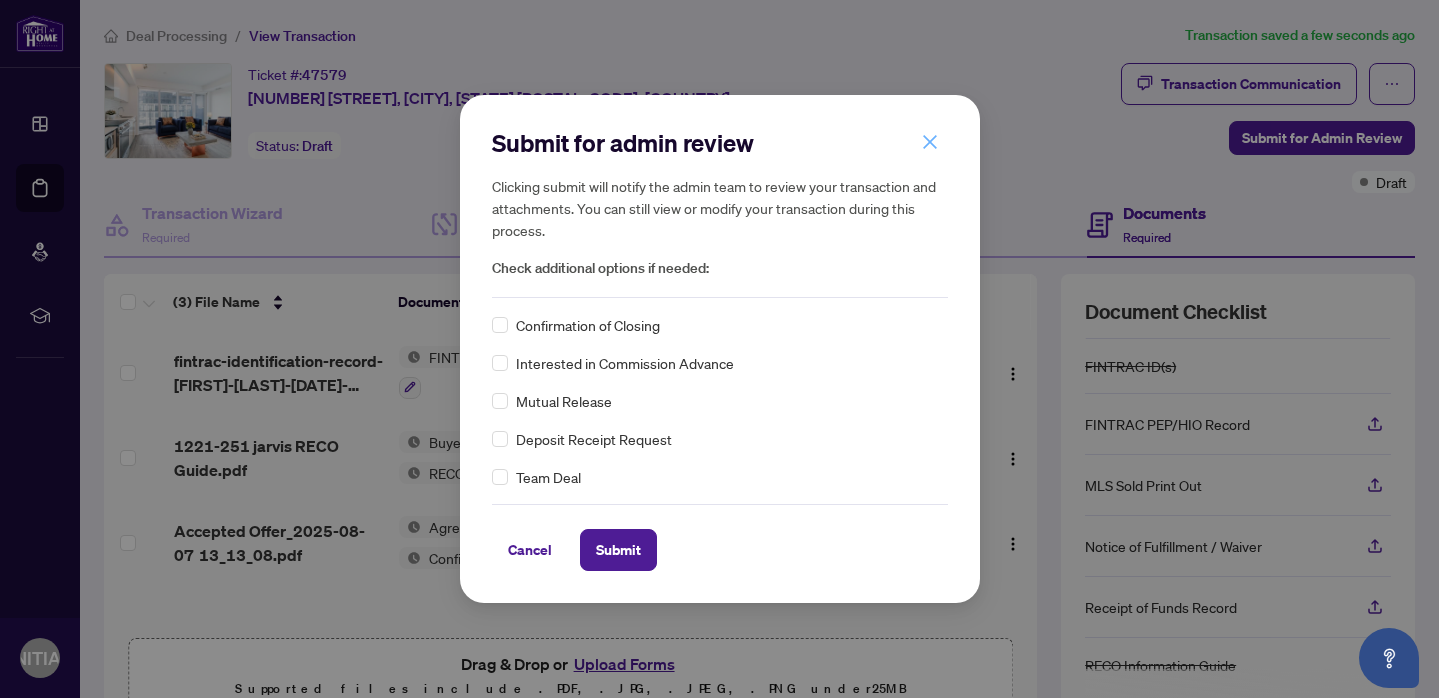 click 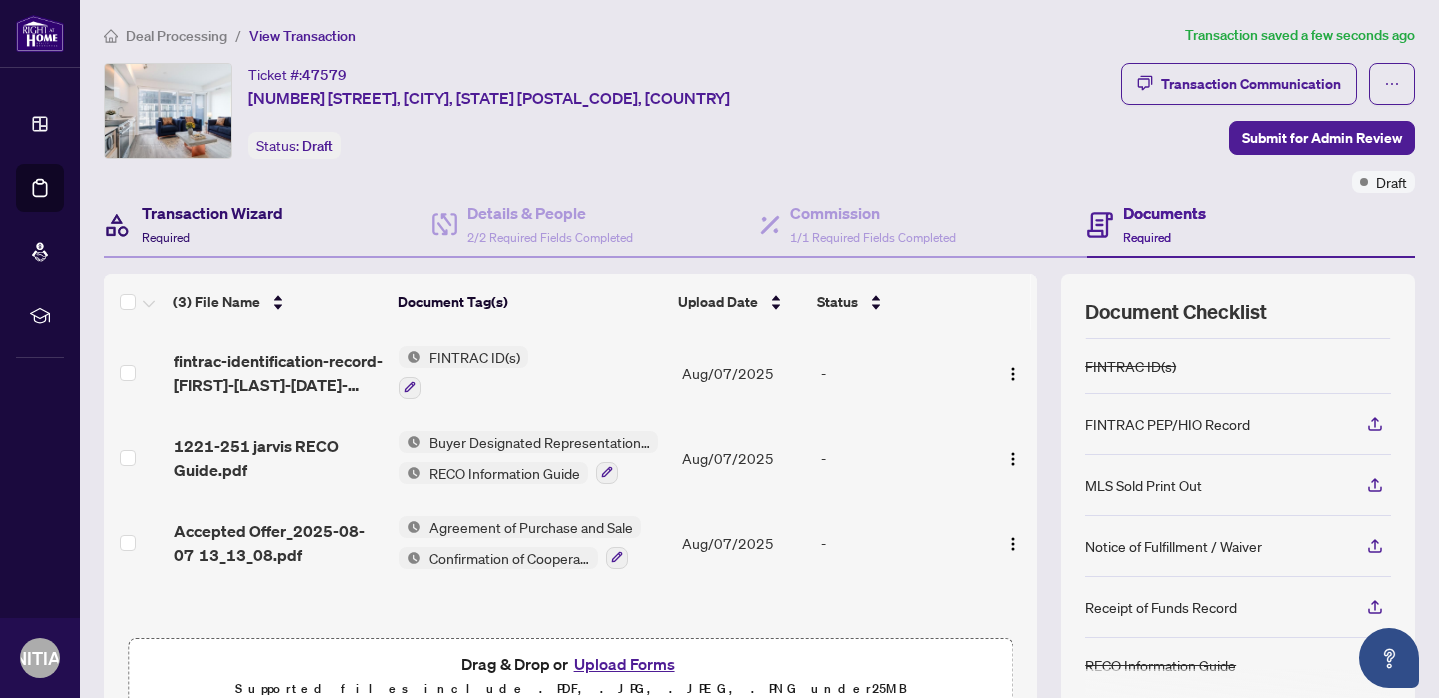 click on "Transaction Wizard" at bounding box center (212, 213) 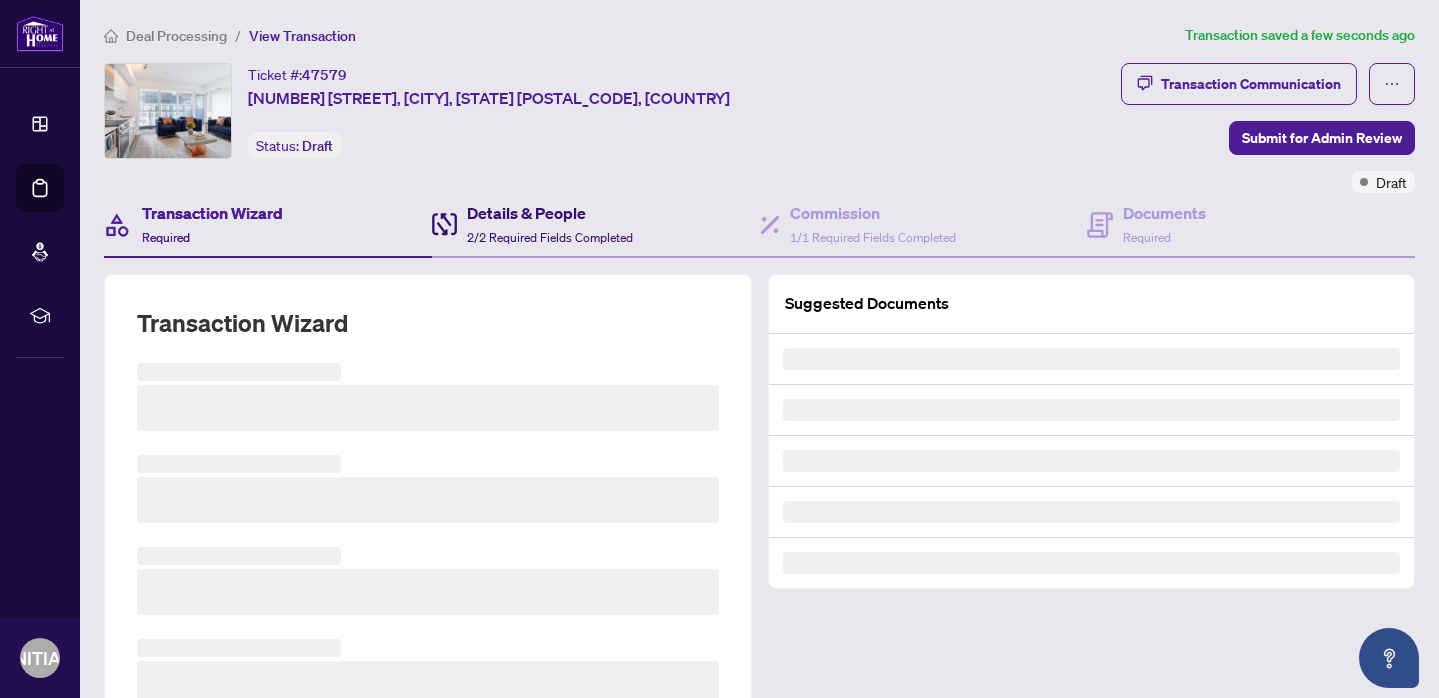 click on "Details & People 2/2 Required Fields Completed" at bounding box center [550, 224] 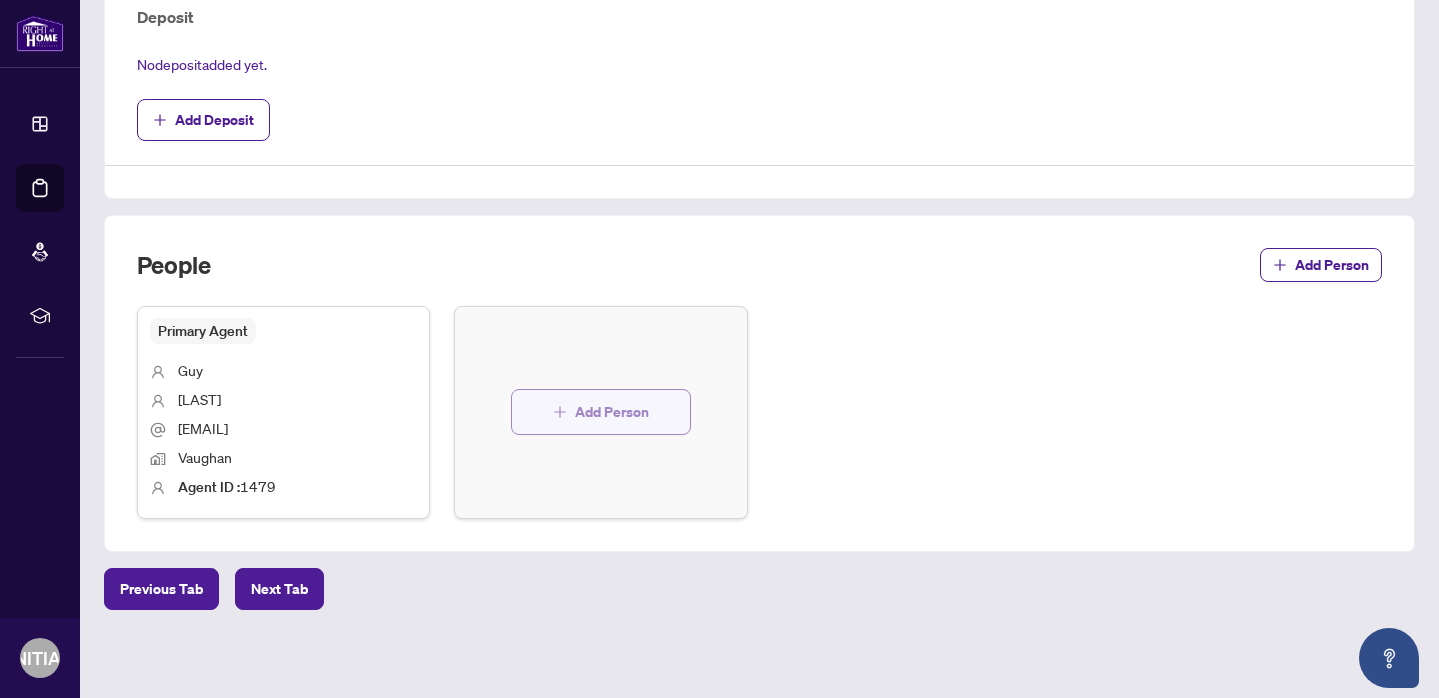 scroll, scrollTop: 750, scrollLeft: 0, axis: vertical 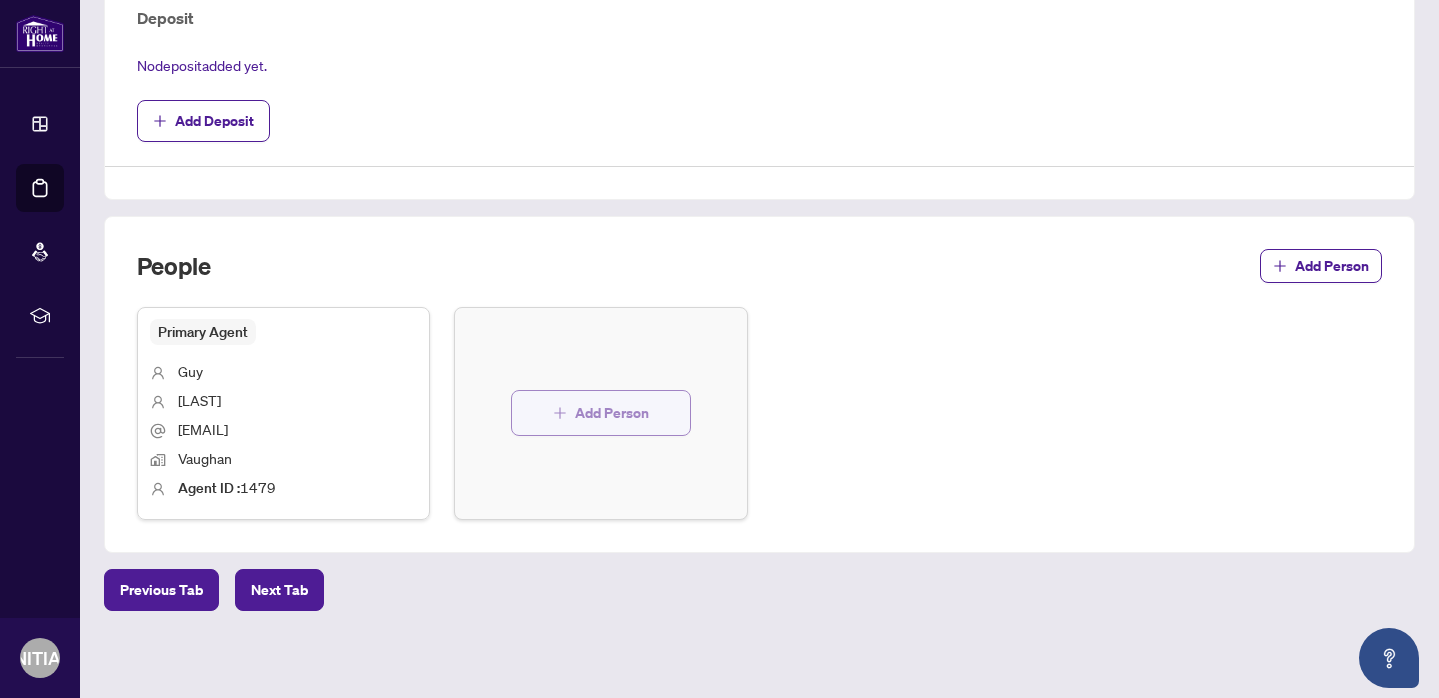 click on "Add Person" at bounding box center [612, 413] 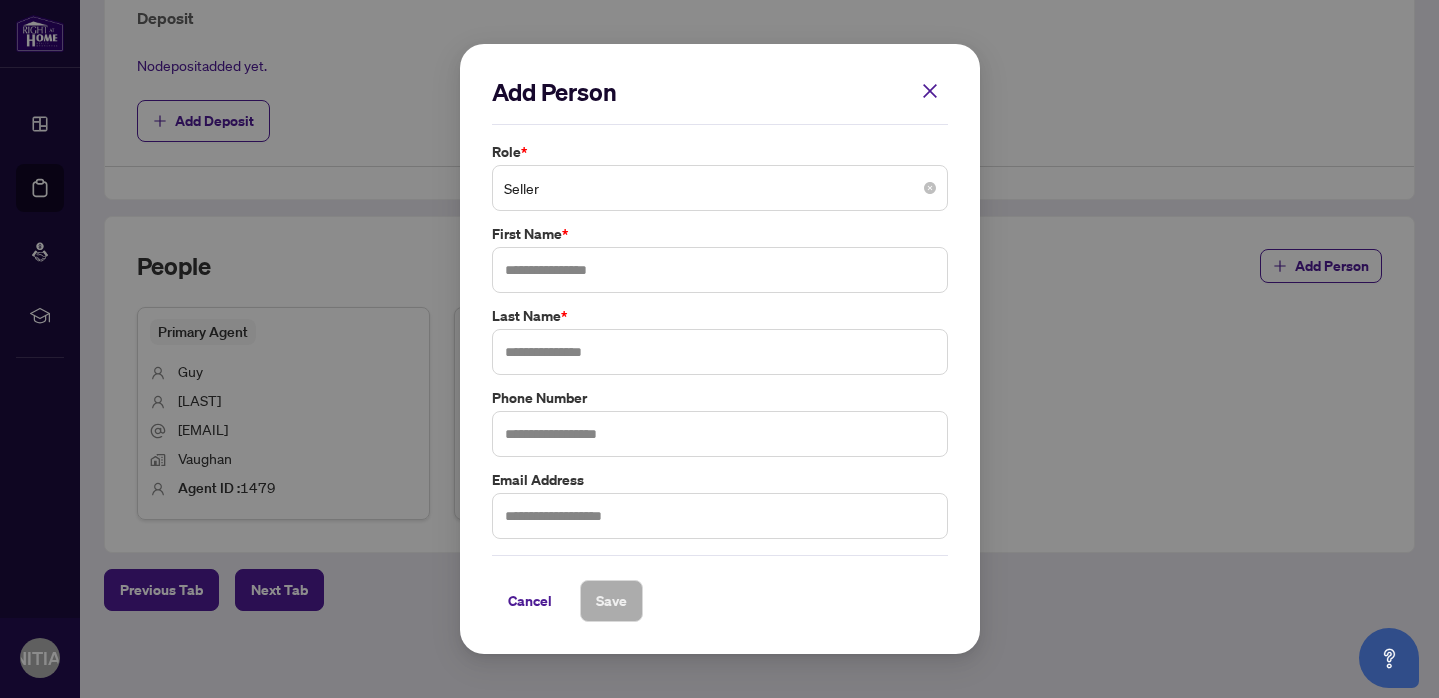 click on "Seller" at bounding box center [720, 188] 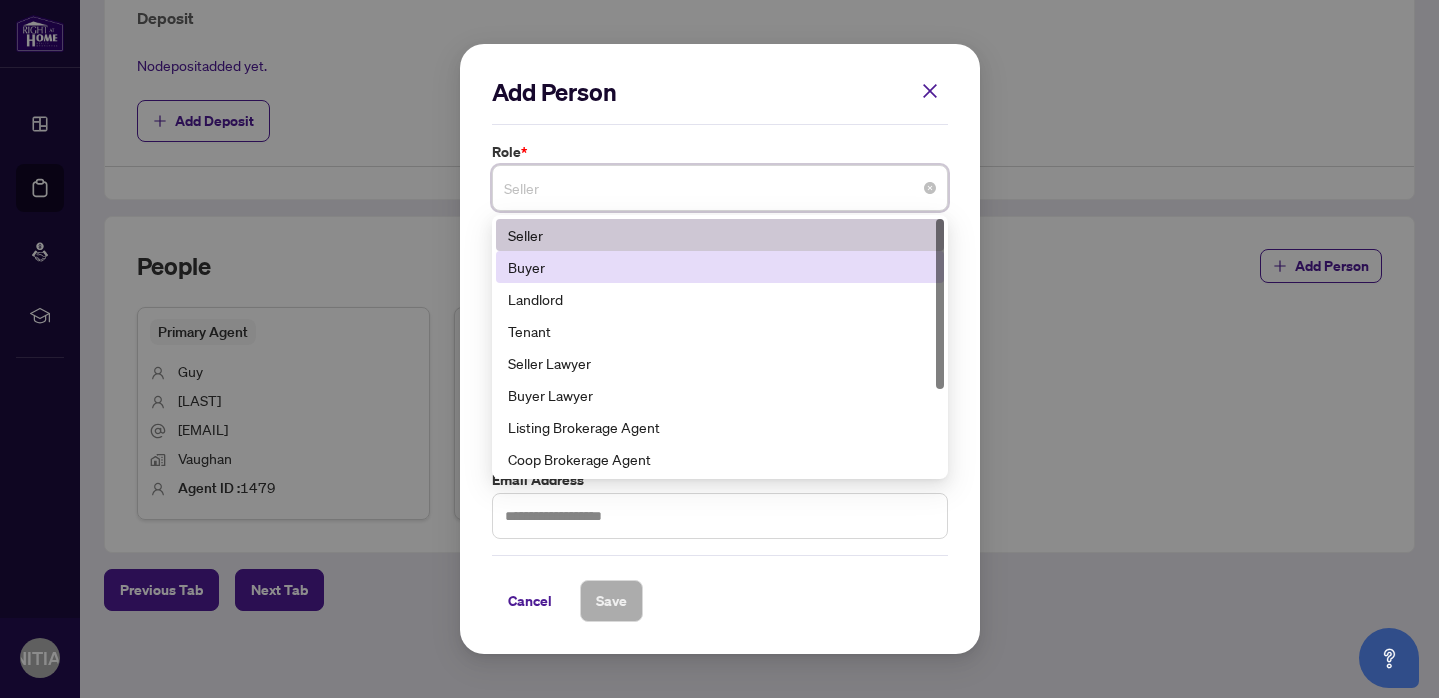 click on "Buyer" at bounding box center [720, 267] 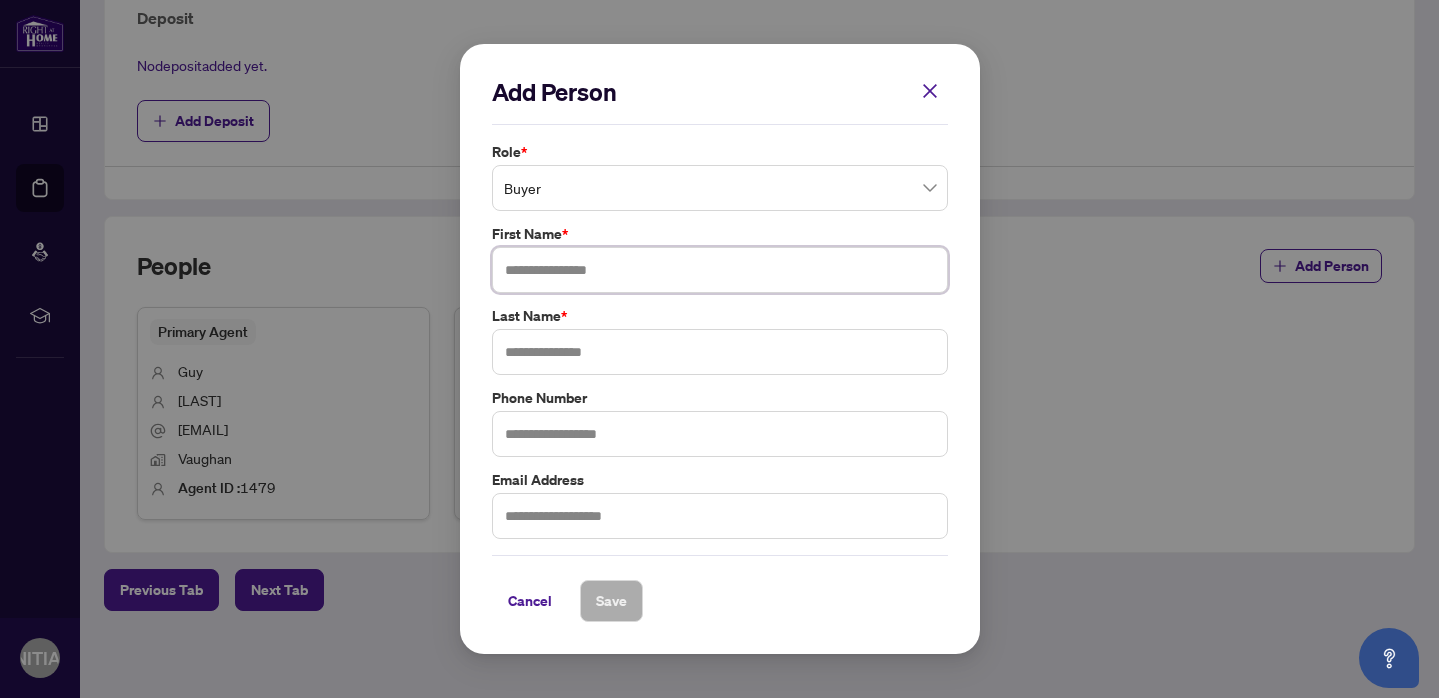 paste on "********" 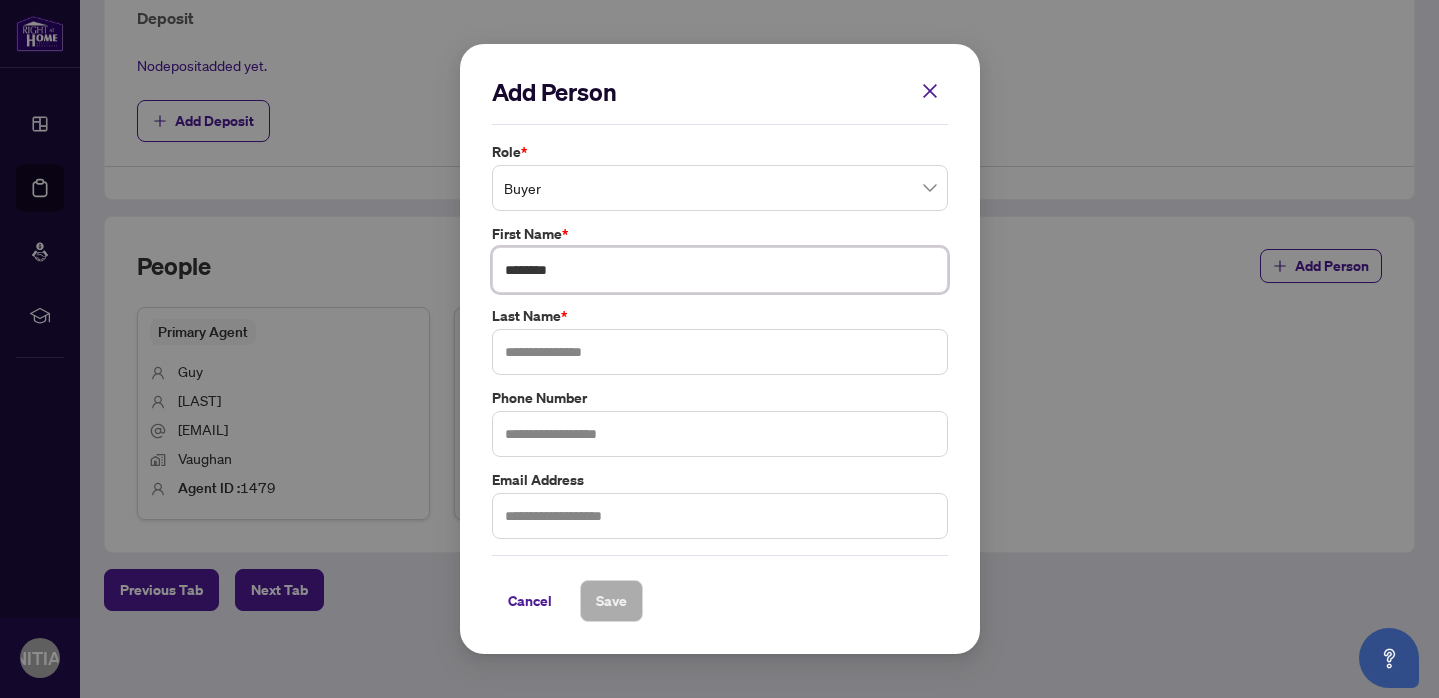 type on "********" 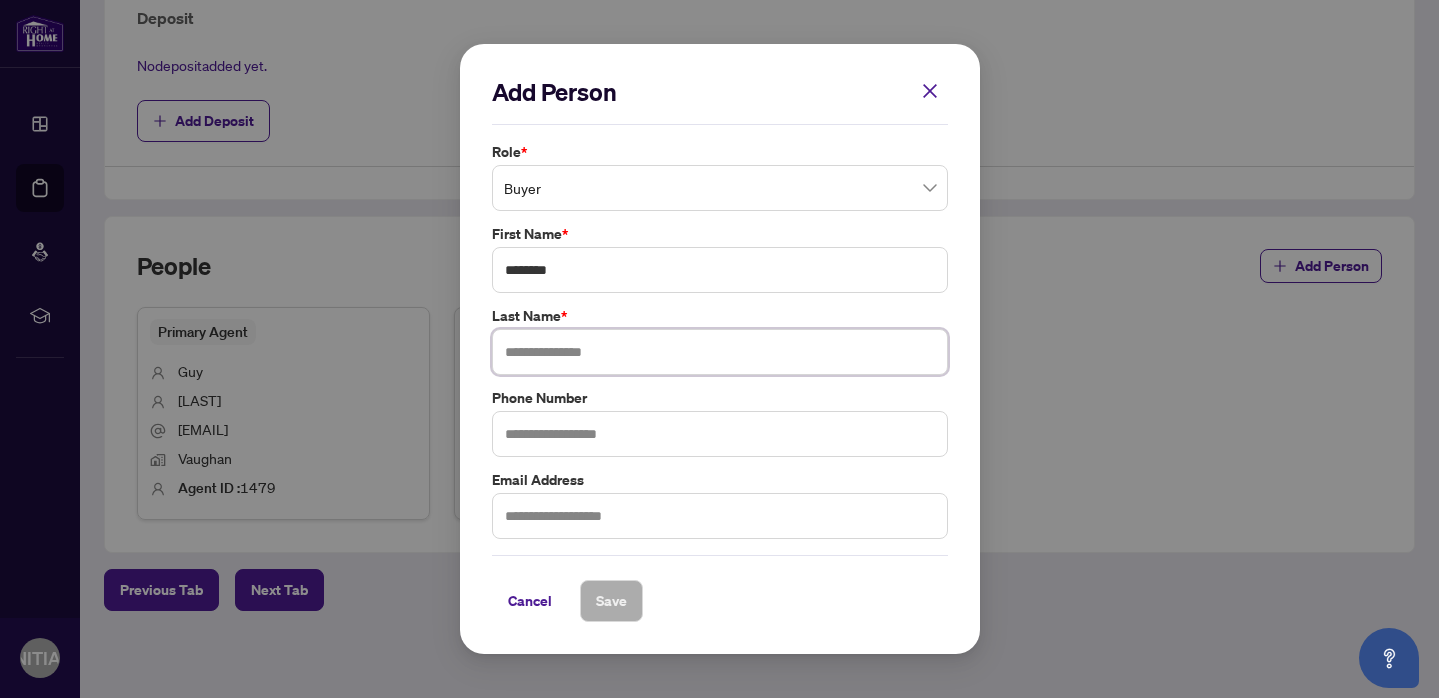 paste on "********" 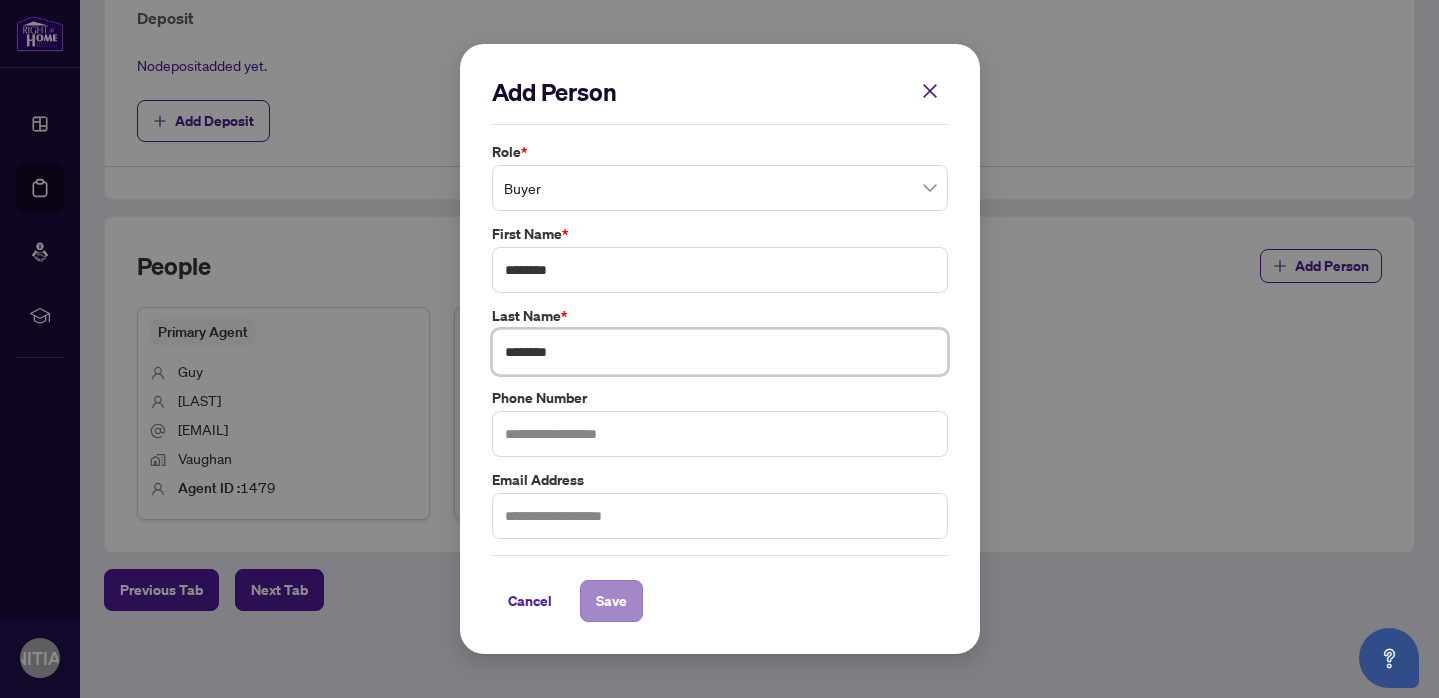scroll, scrollTop: 0, scrollLeft: 0, axis: both 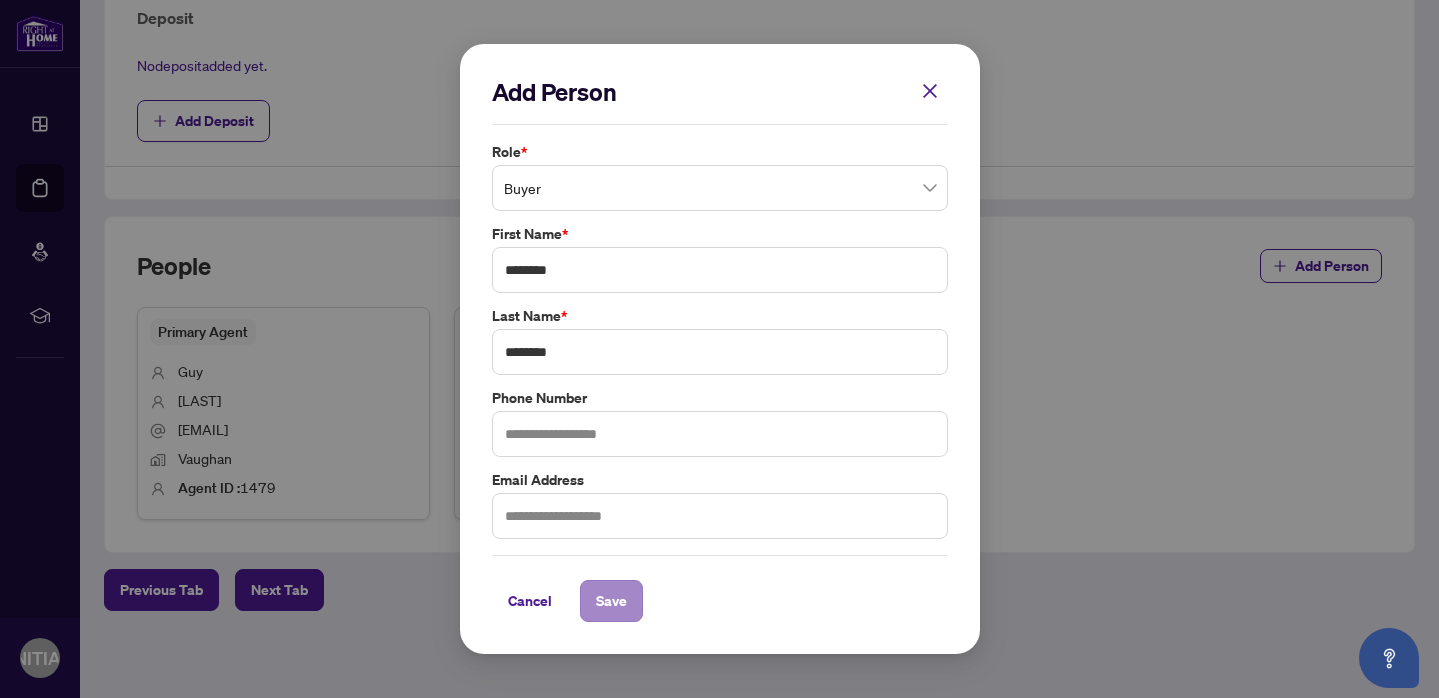 click on "Save" at bounding box center [611, 601] 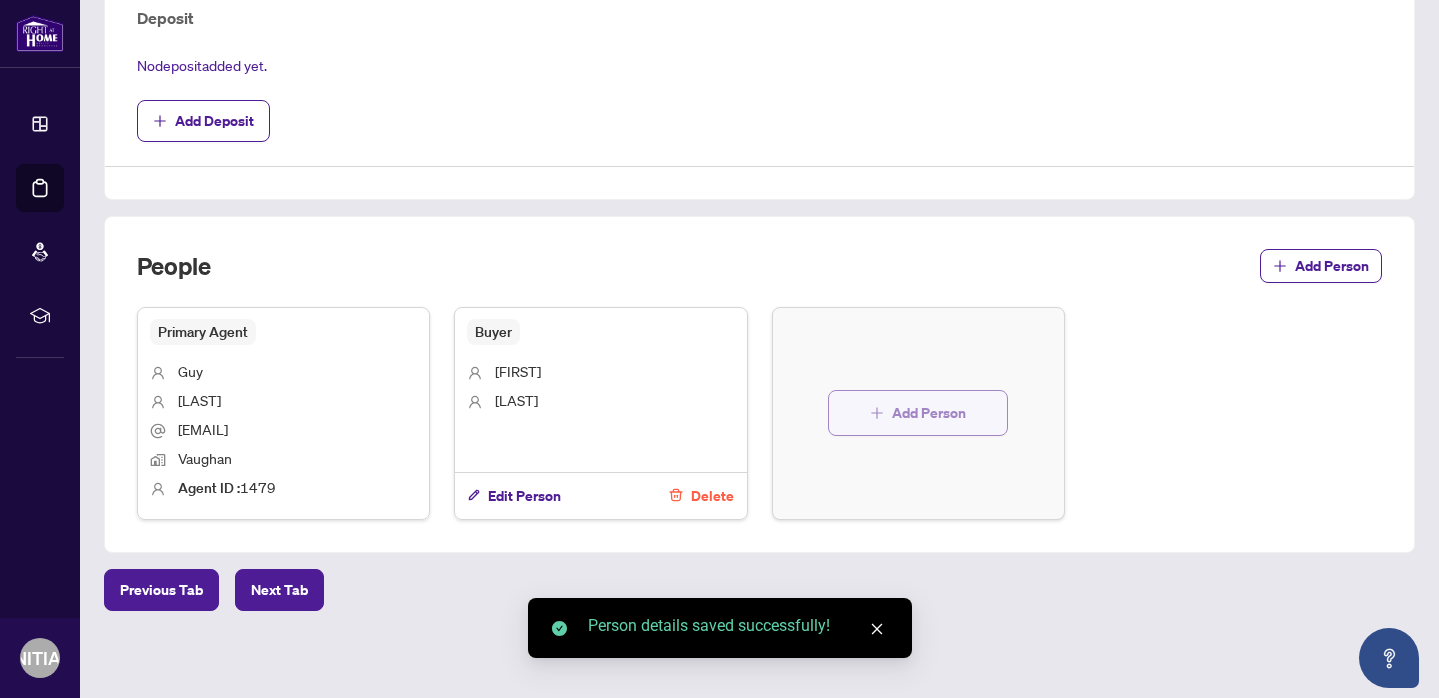 click on "Add Person" at bounding box center (929, 413) 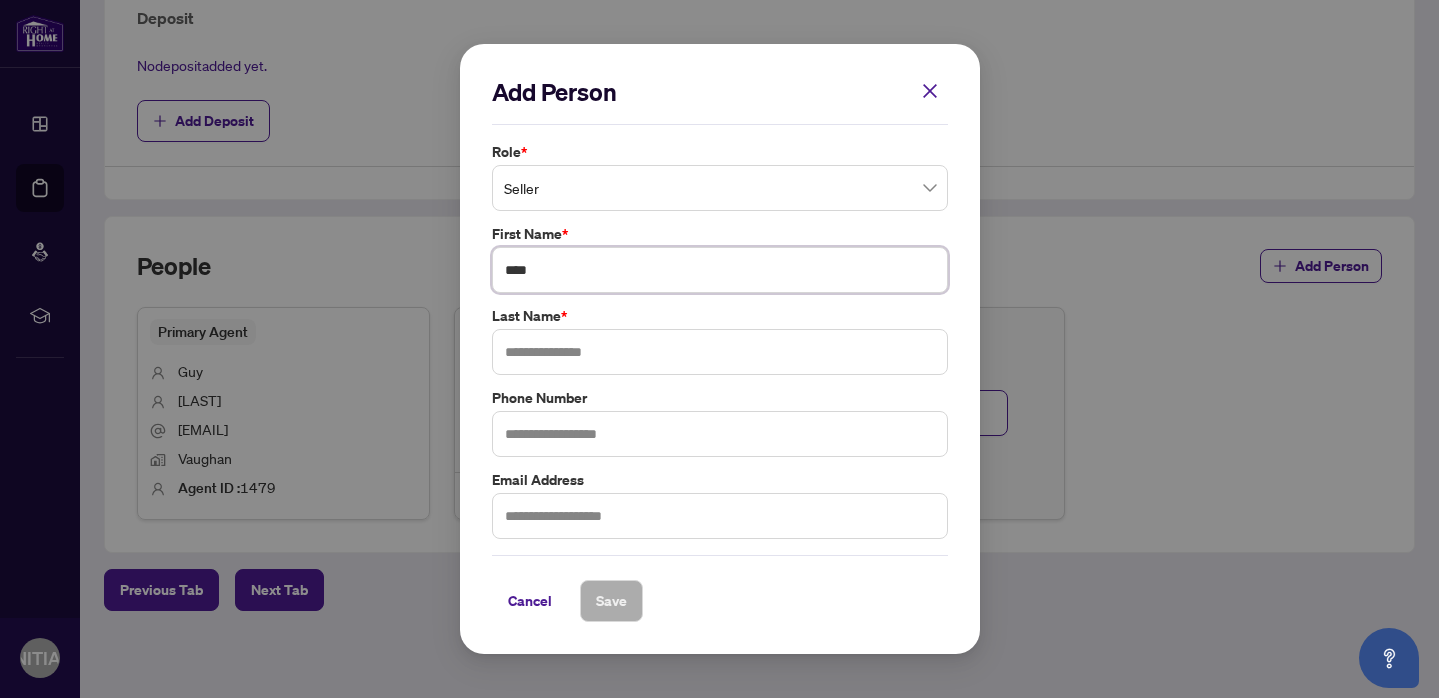 type on "****" 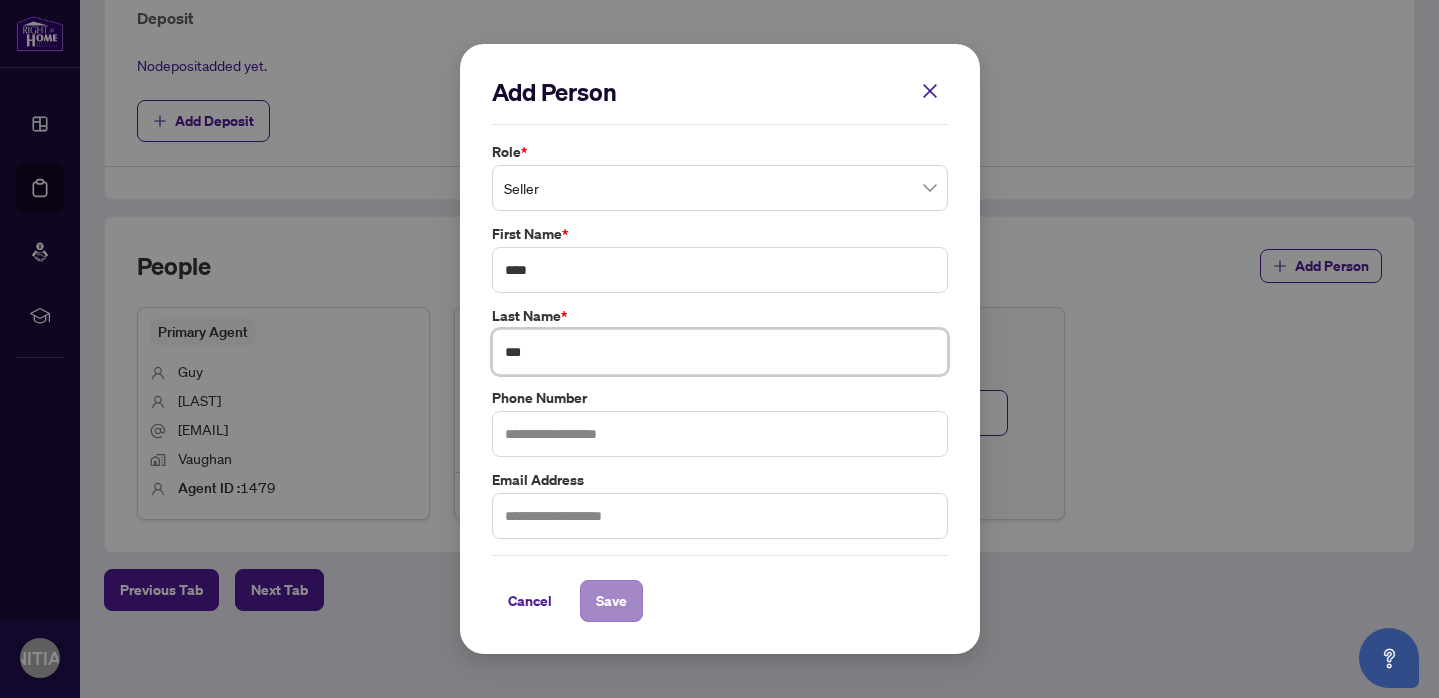 type on "***" 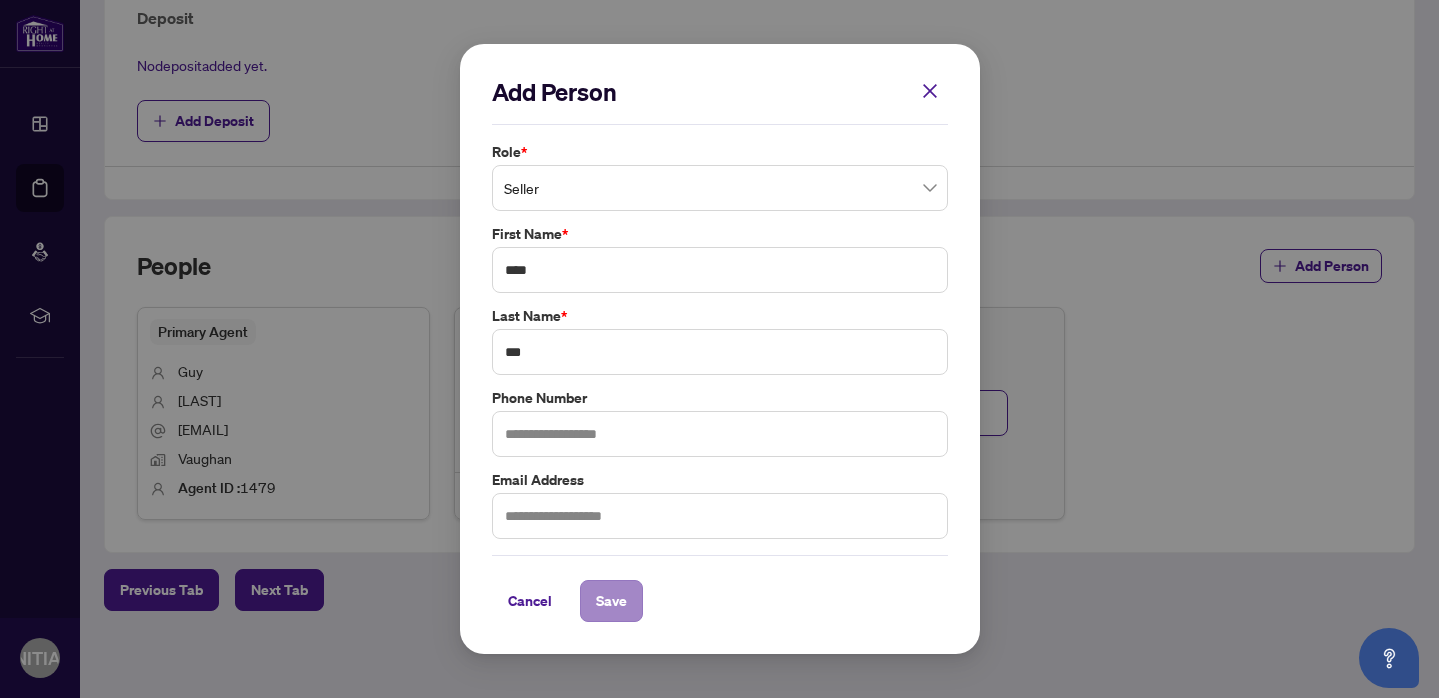 click on "Save" at bounding box center [611, 601] 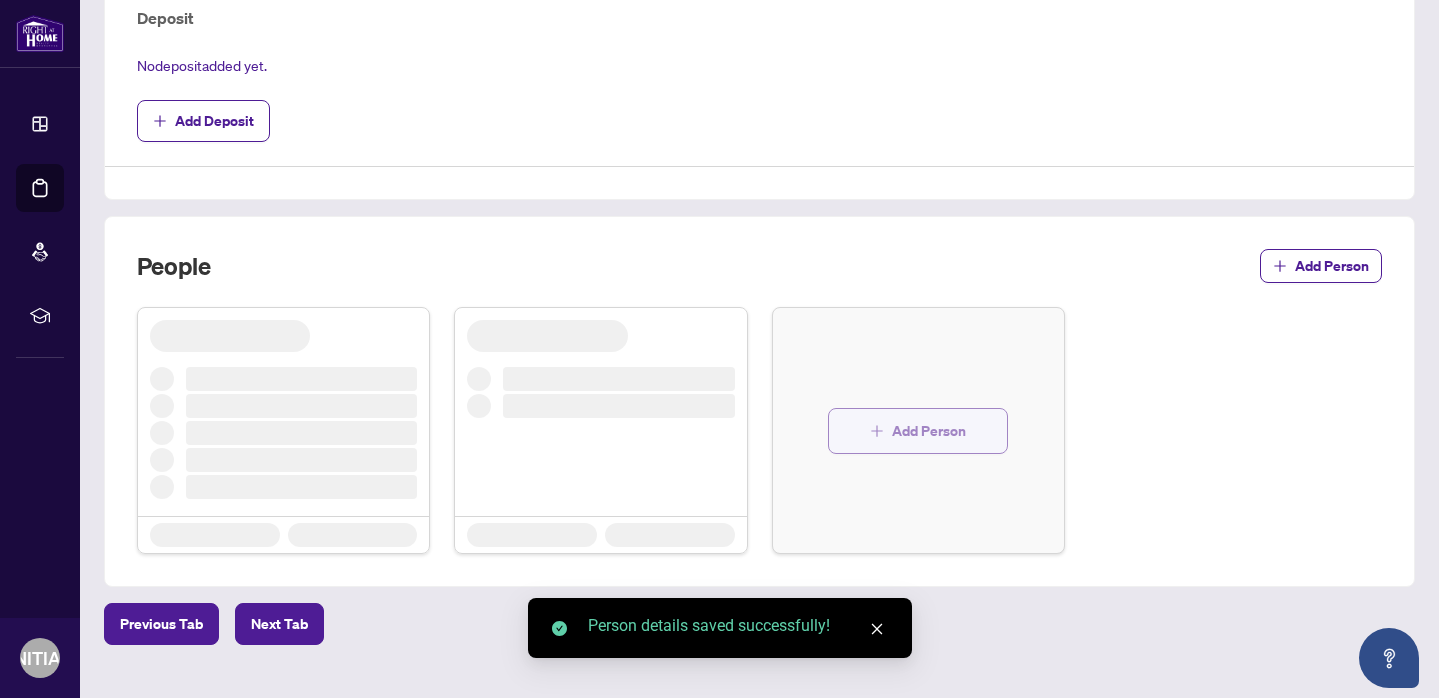 click on "Add Person" at bounding box center (759, 430) 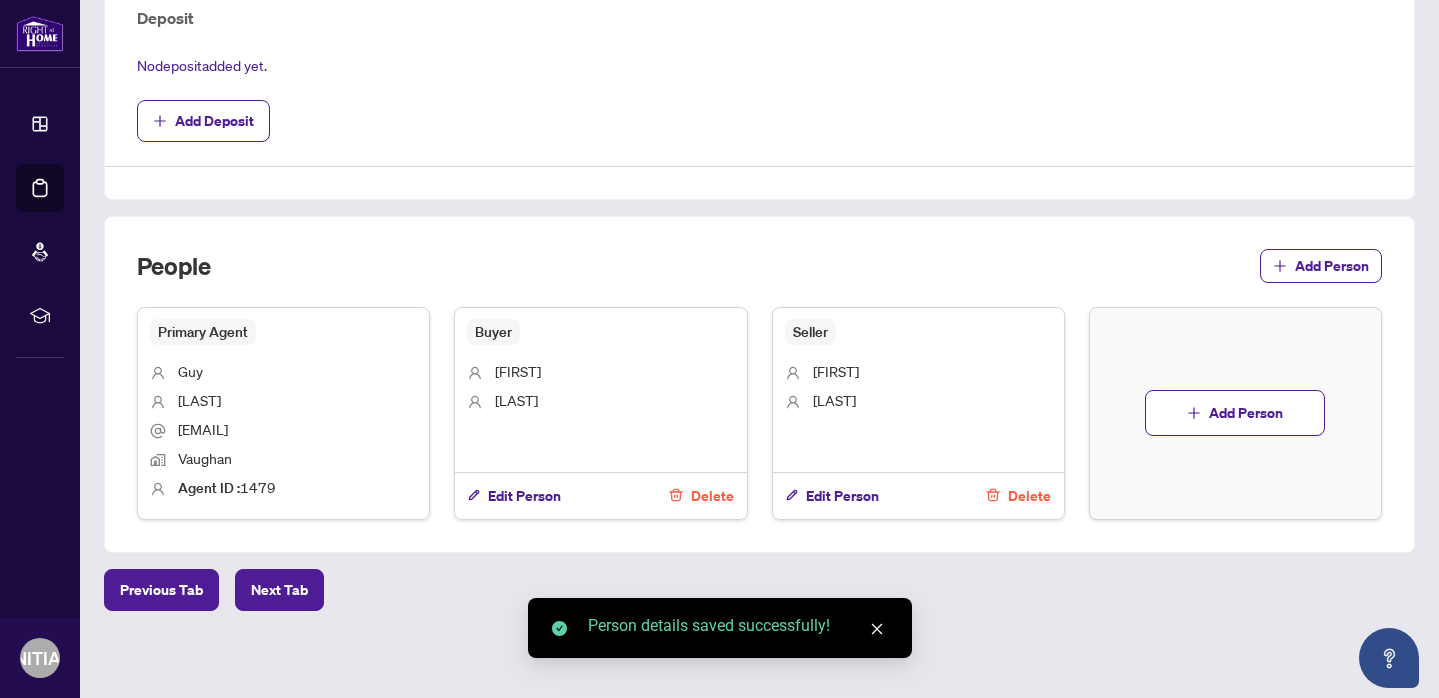 click on "Add Person" at bounding box center (1235, 413) 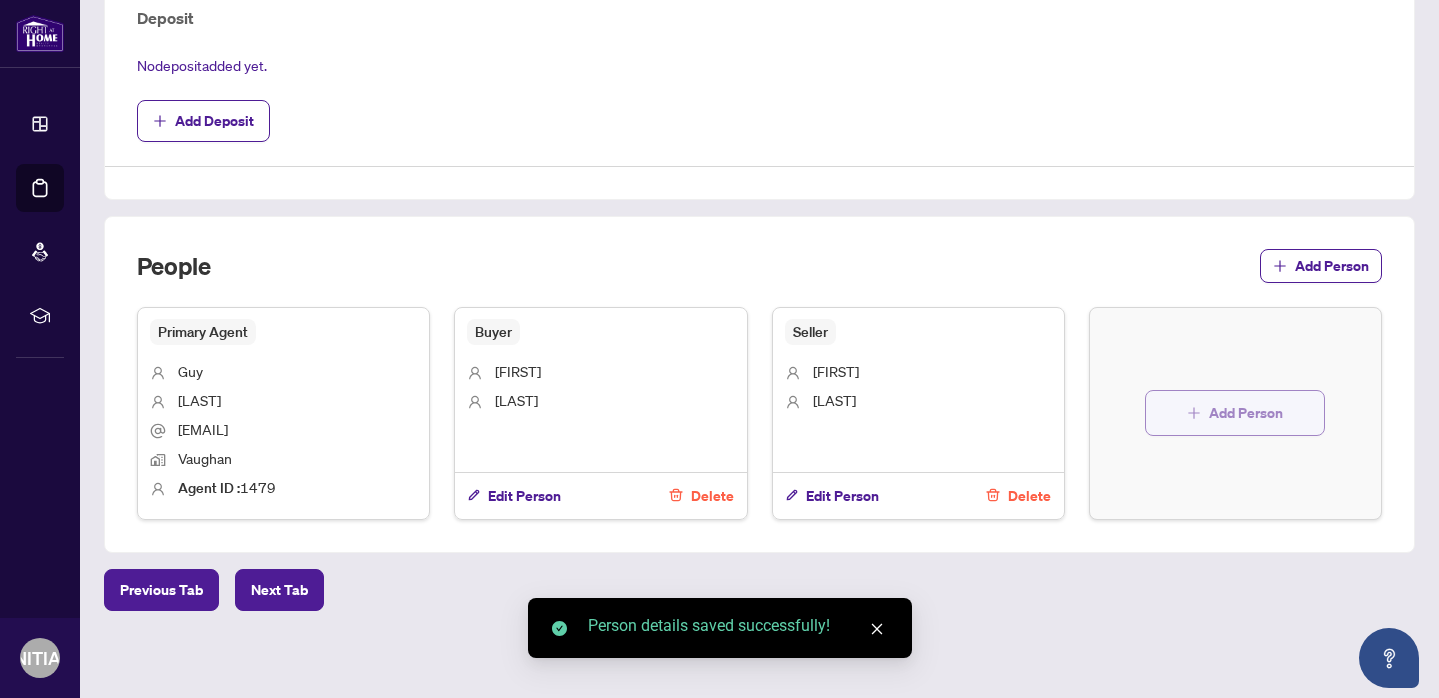 click on "Add Person" at bounding box center (1246, 413) 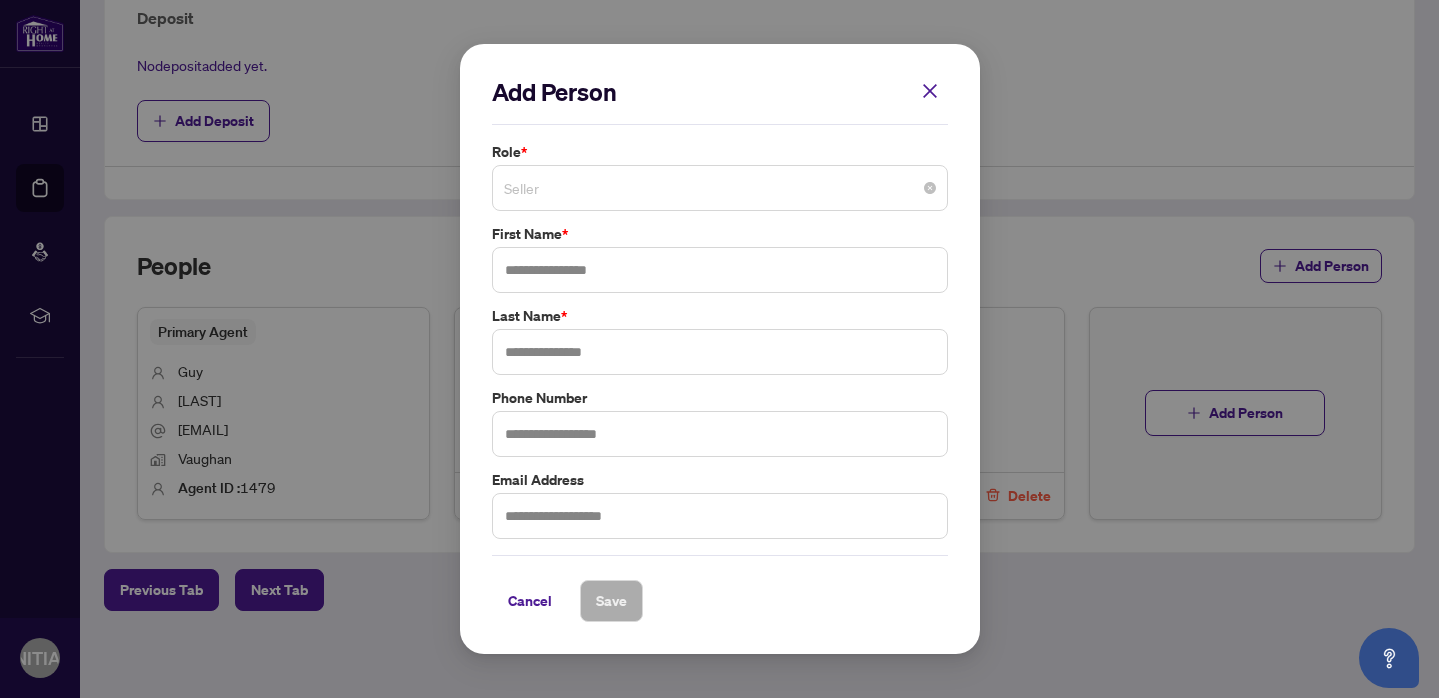click on "Seller" at bounding box center (720, 188) 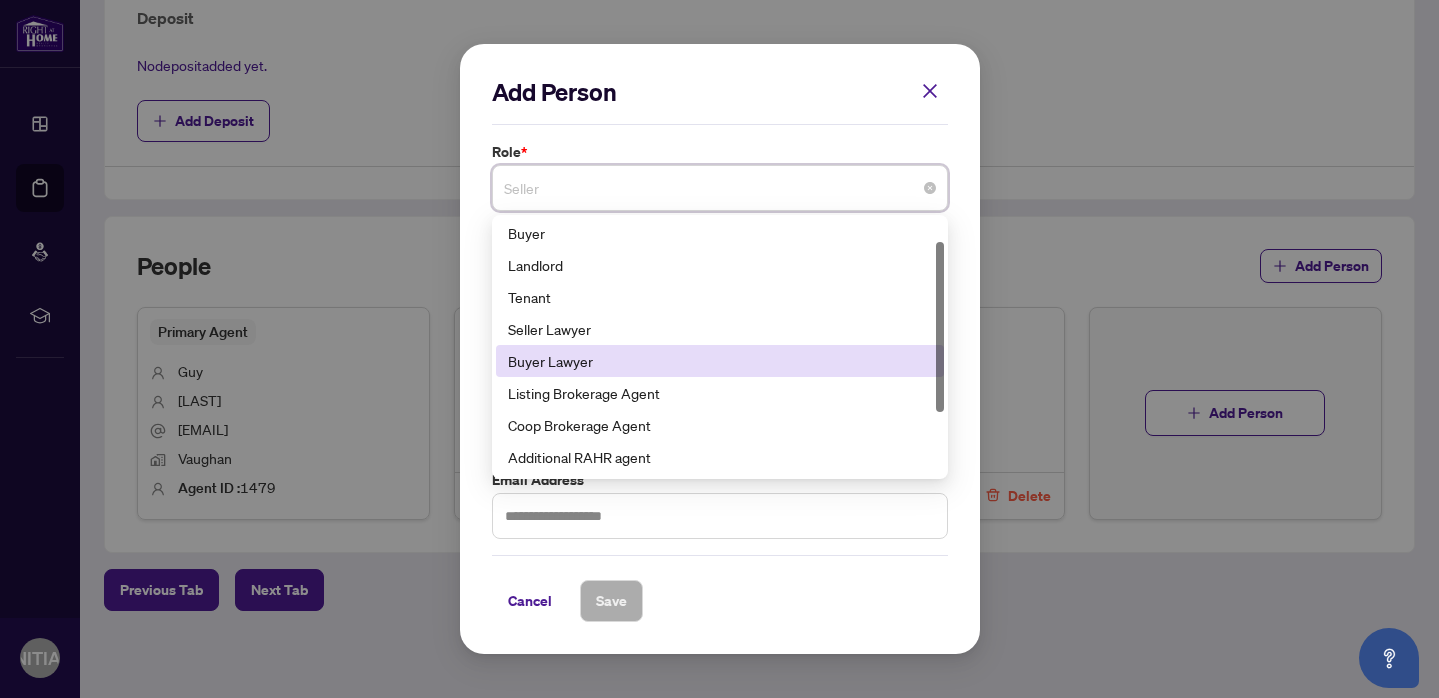 scroll, scrollTop: 34, scrollLeft: 0, axis: vertical 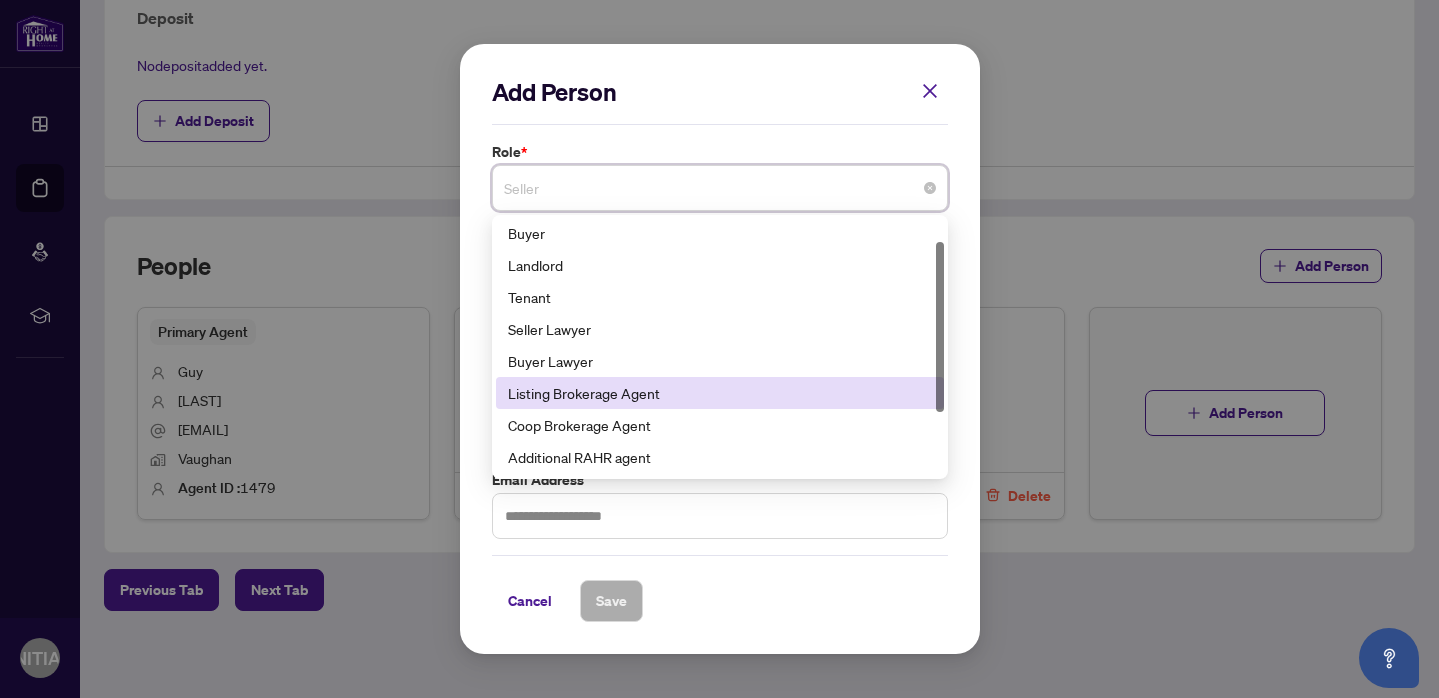 click on "Listing Brokerage Agent" at bounding box center [720, 393] 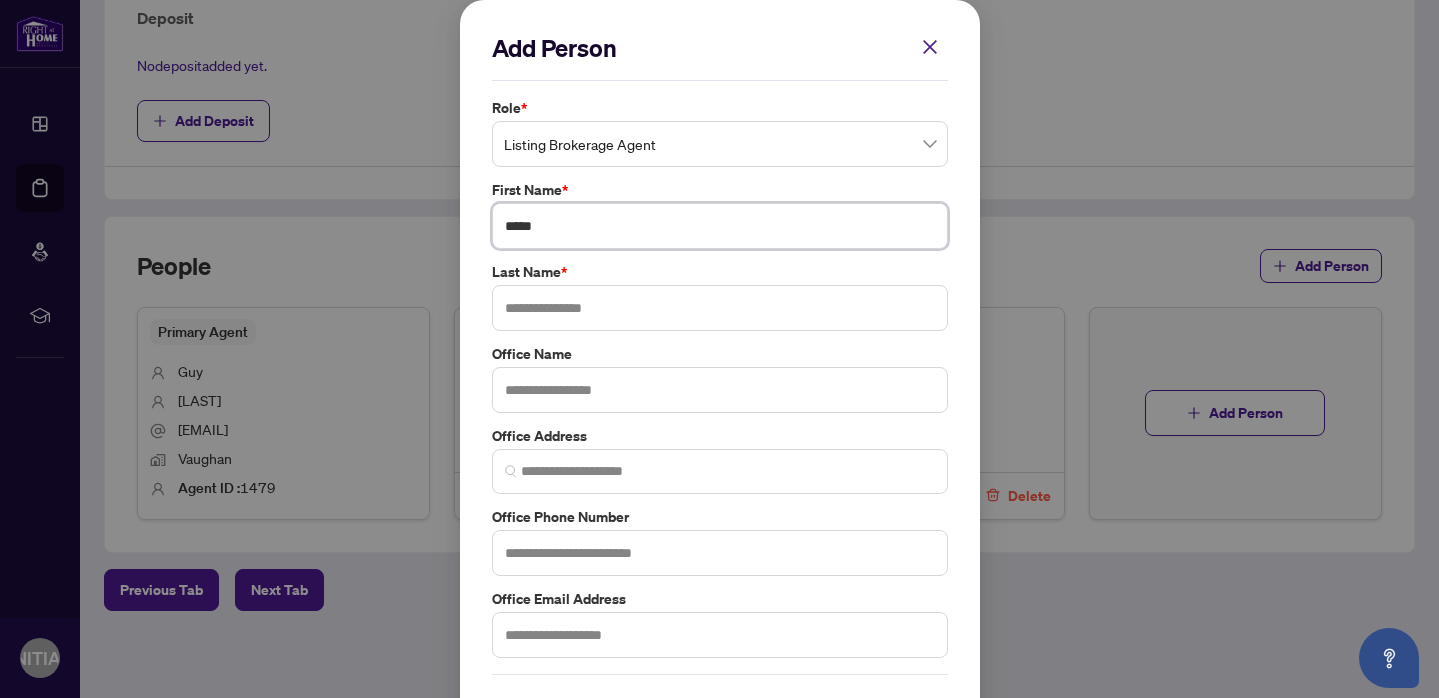 type on "*****" 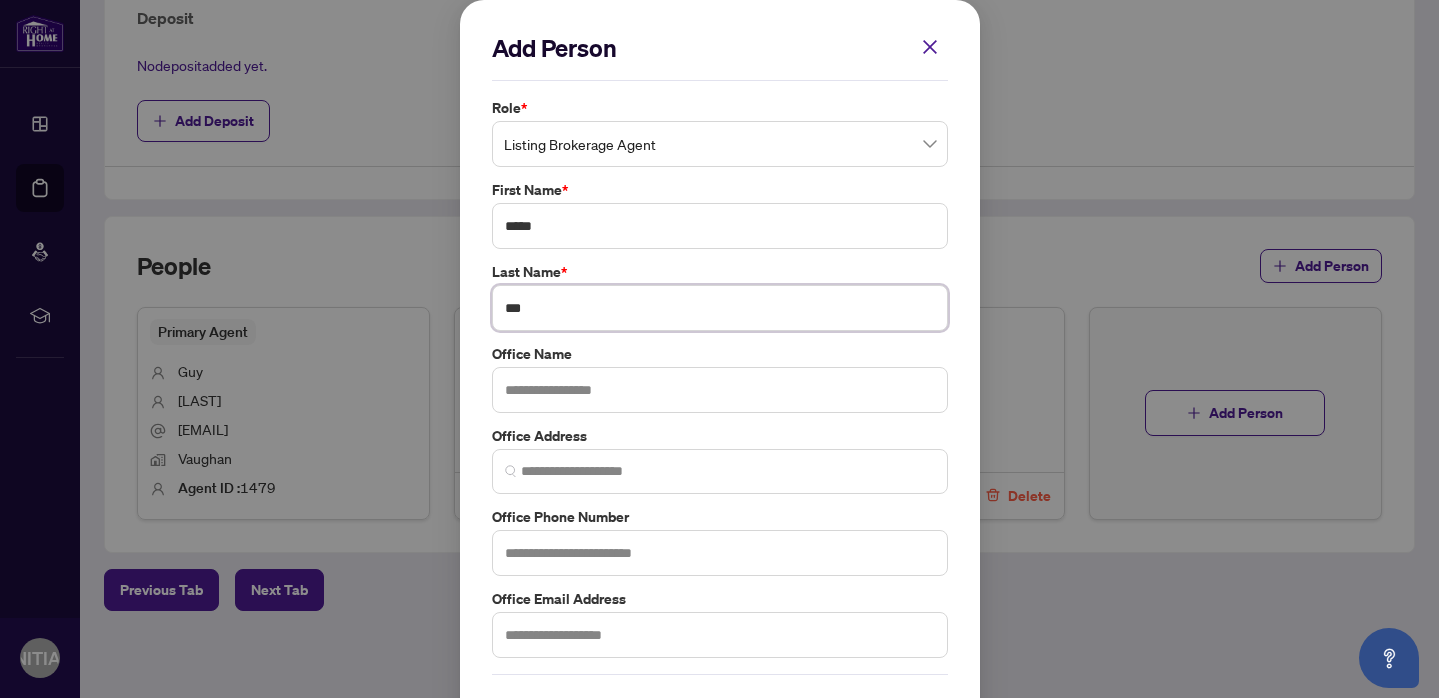 type on "***" 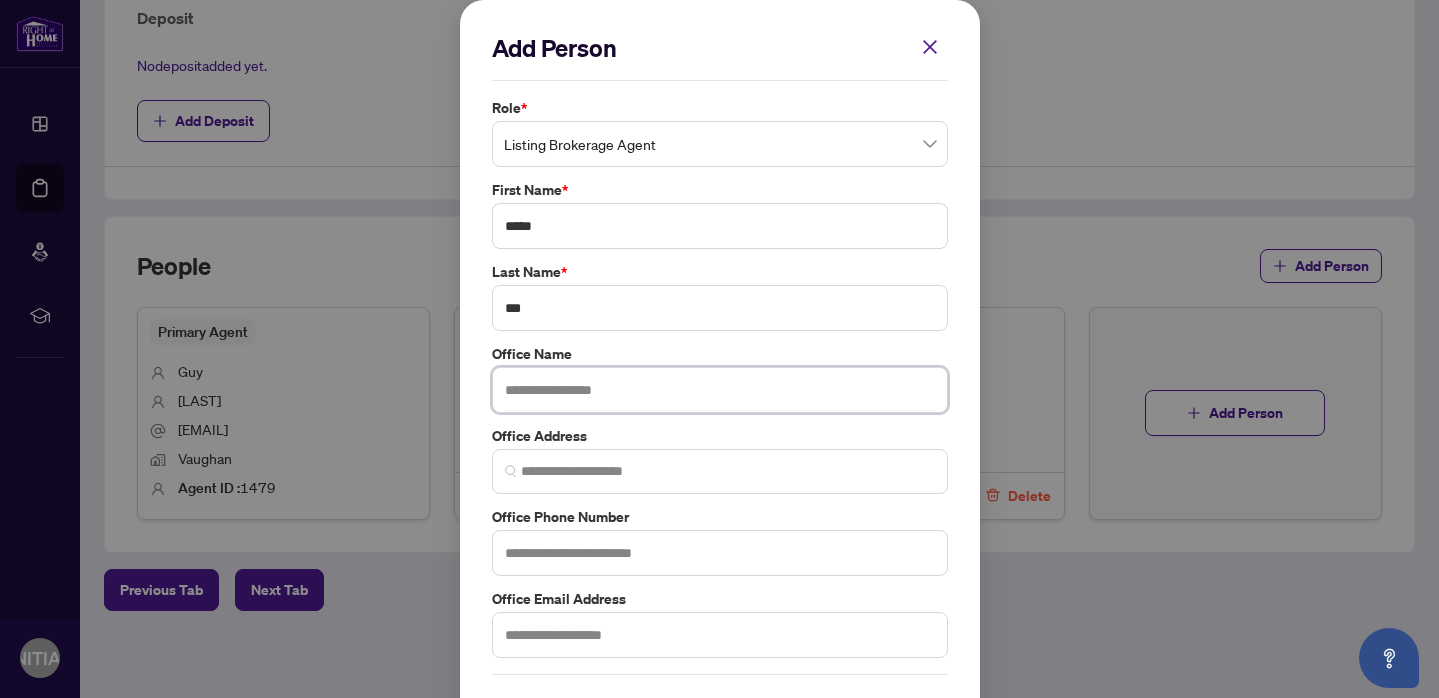 paste on "**********" 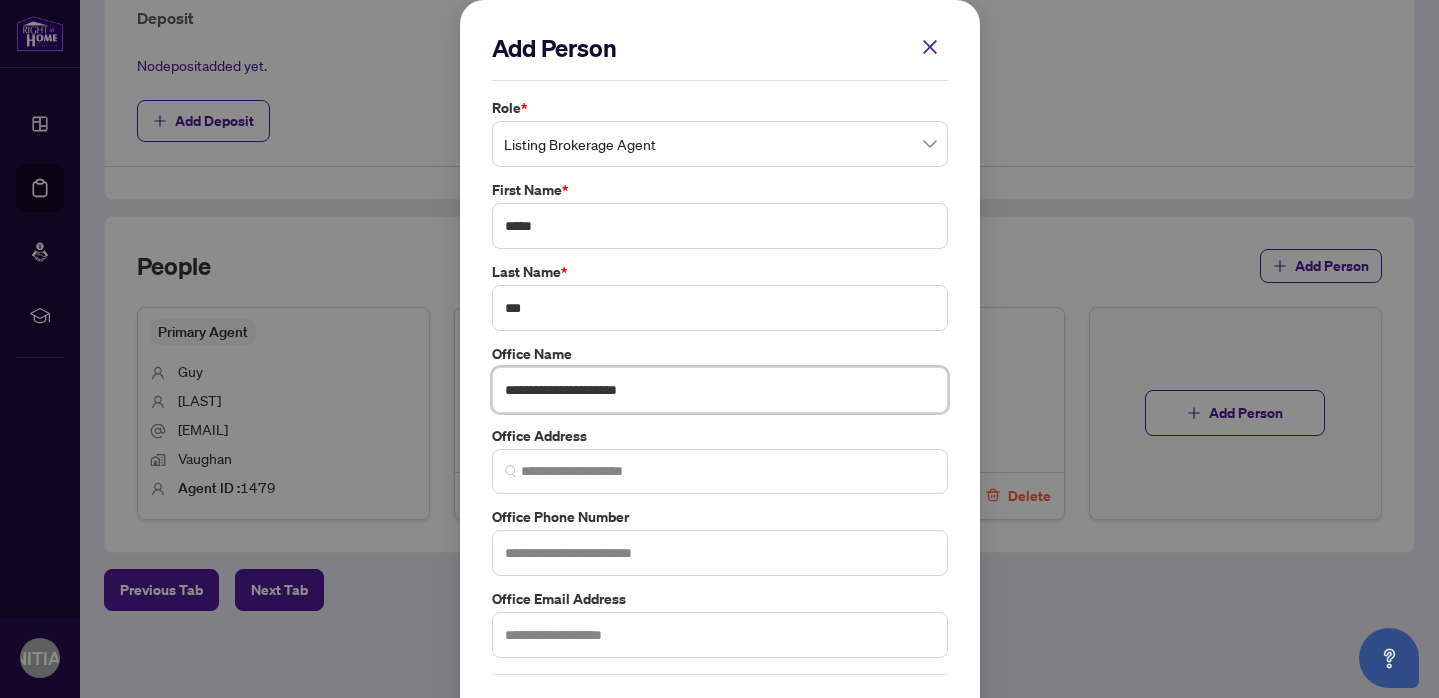 click at bounding box center [720, 471] 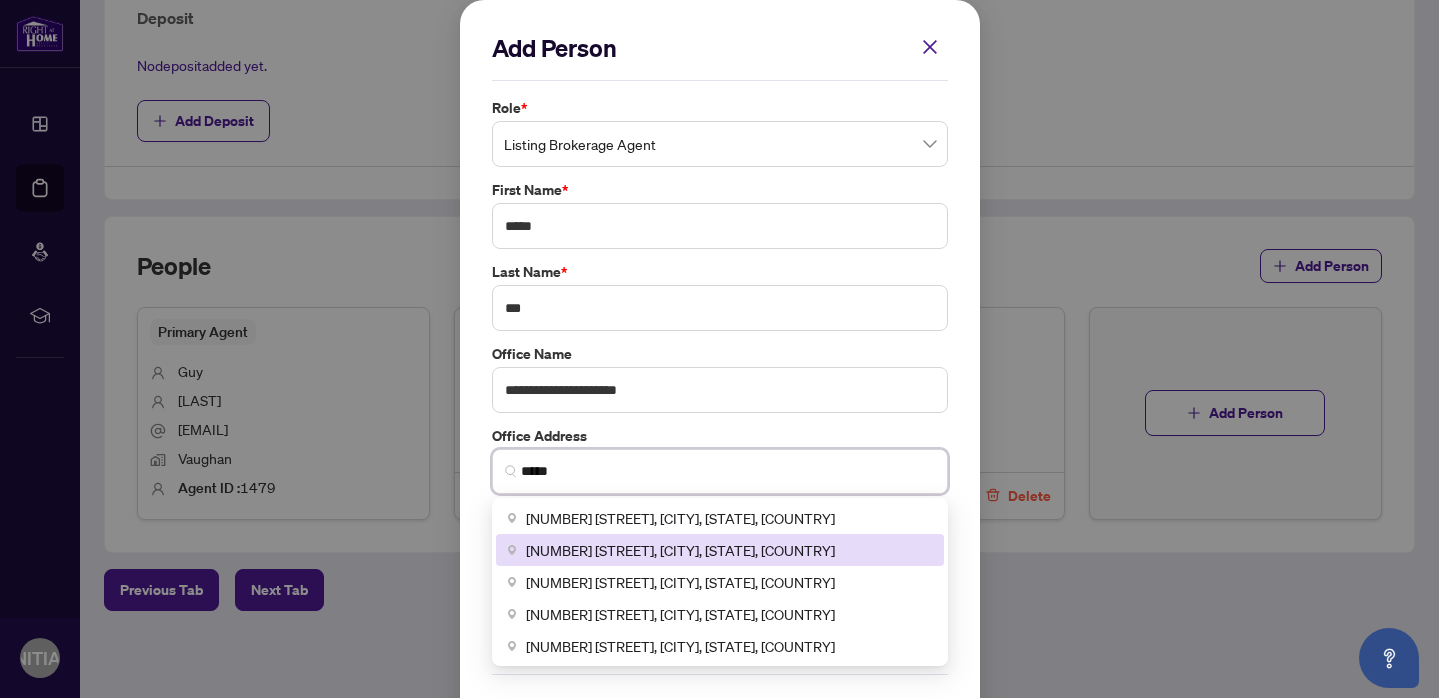 click on "[NUMBER] [STREET], [CITY], [STATE], [COUNTRY]" at bounding box center [680, 550] 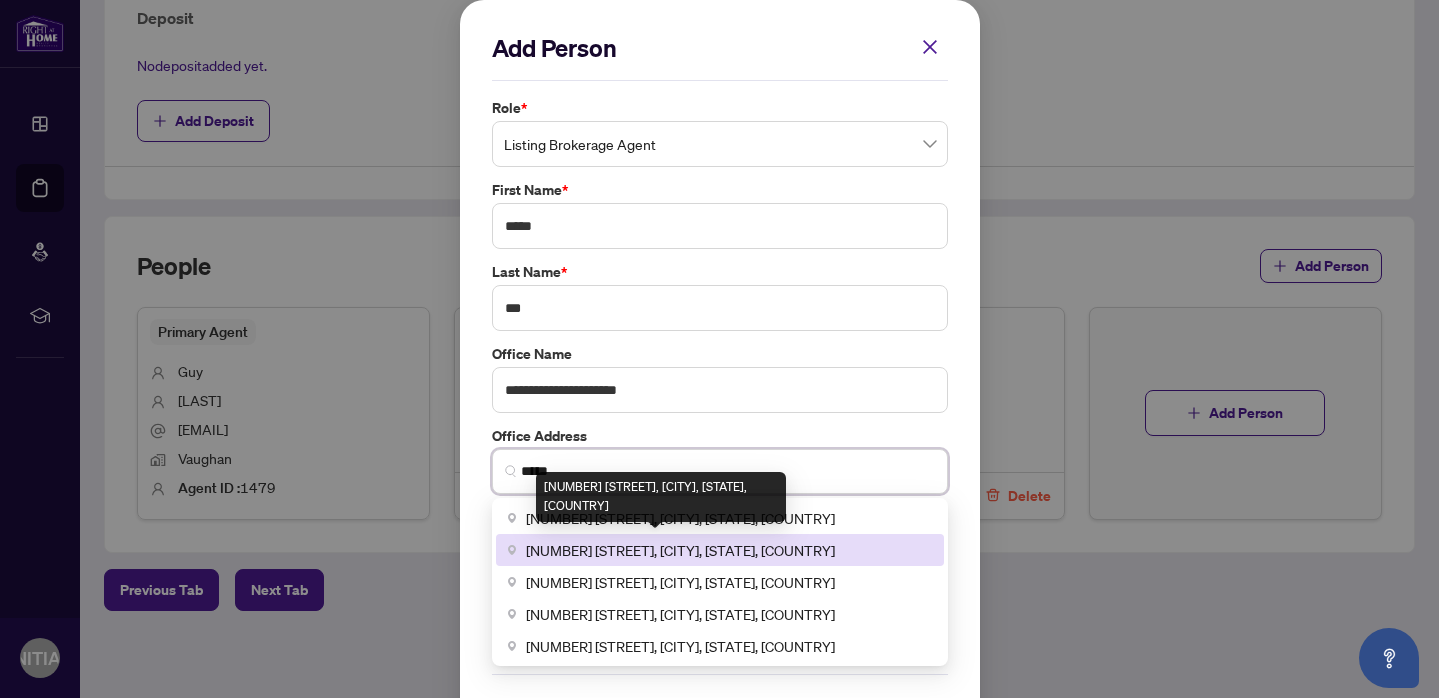 type on "**********" 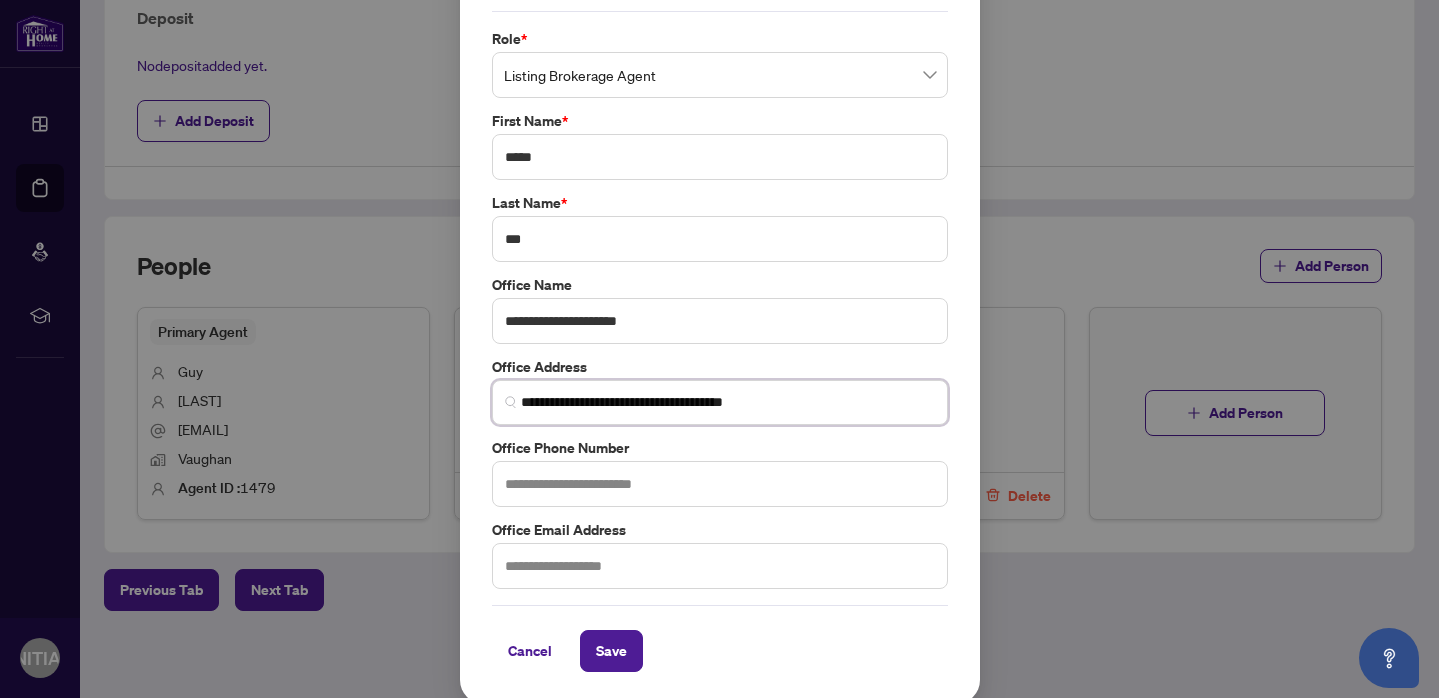 scroll, scrollTop: 68, scrollLeft: 0, axis: vertical 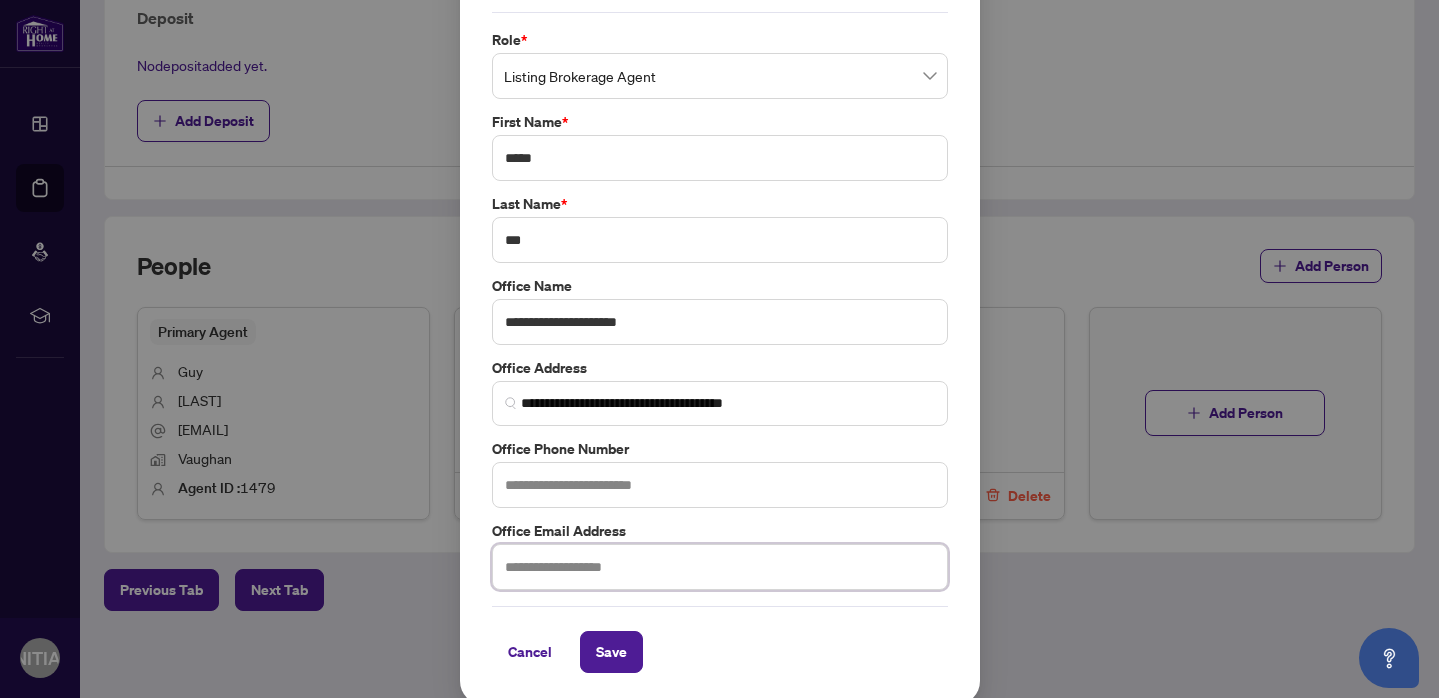 paste on "**********" 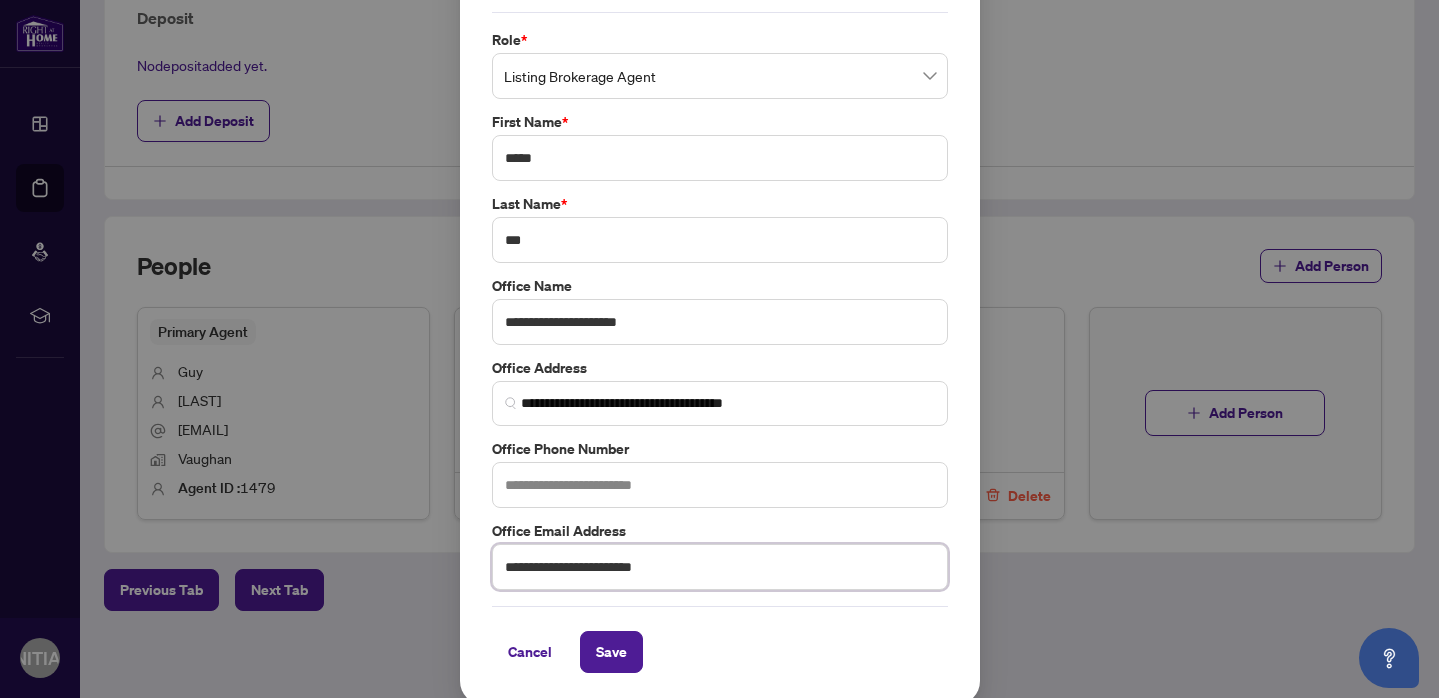 type on "**********" 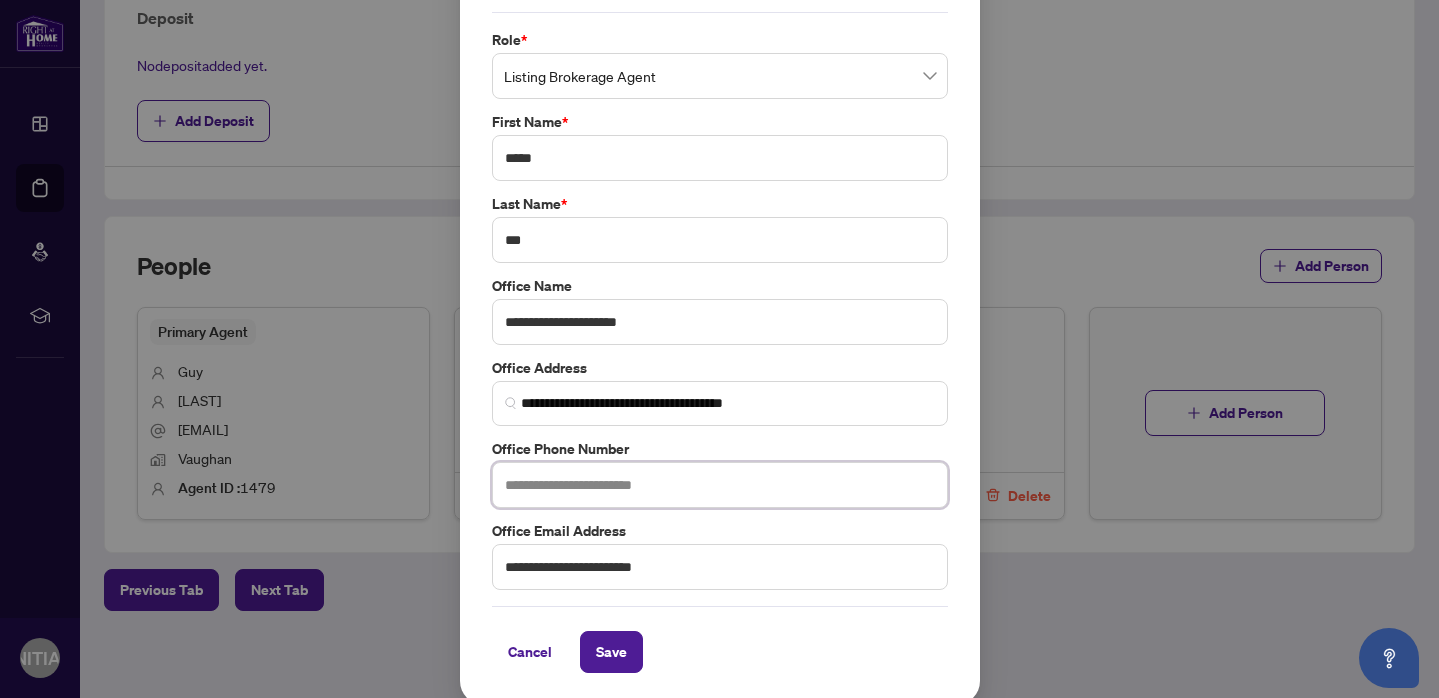 click at bounding box center [720, 485] 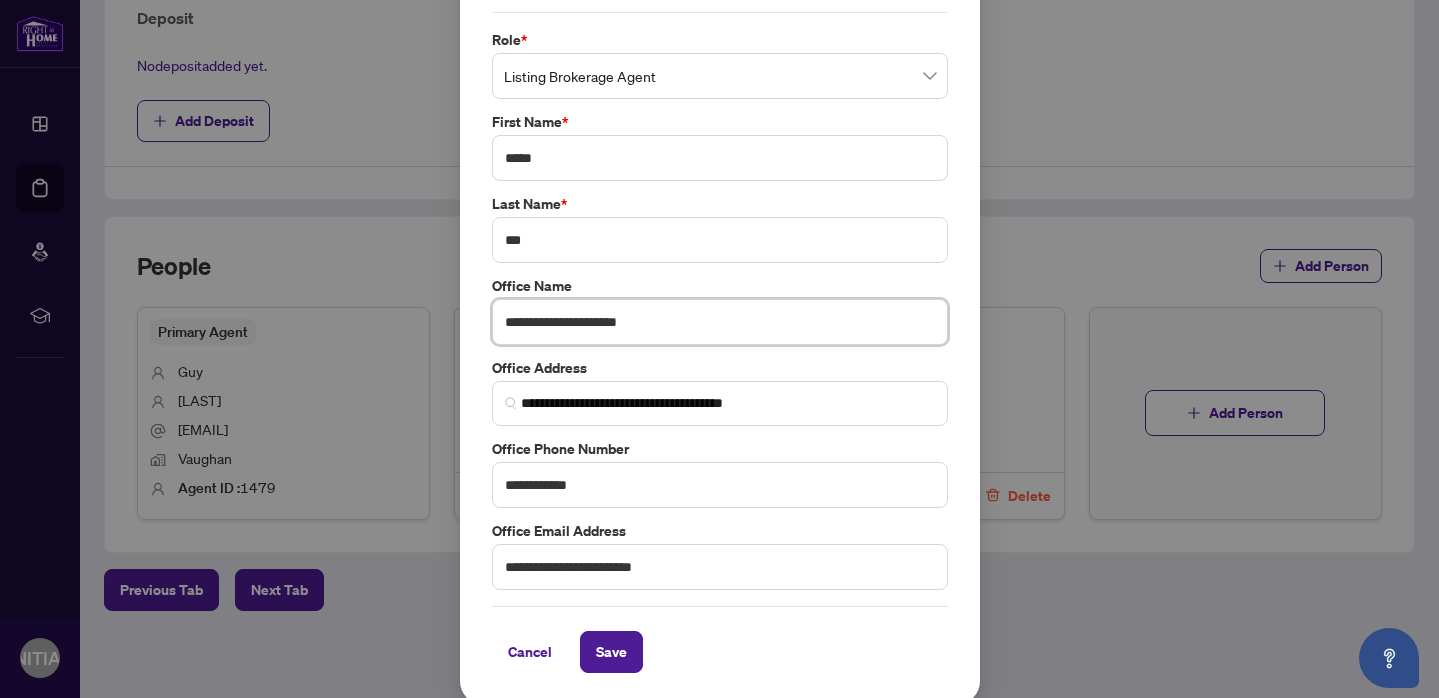 drag, startPoint x: 632, startPoint y: 321, endPoint x: 458, endPoint y: 330, distance: 174.2326 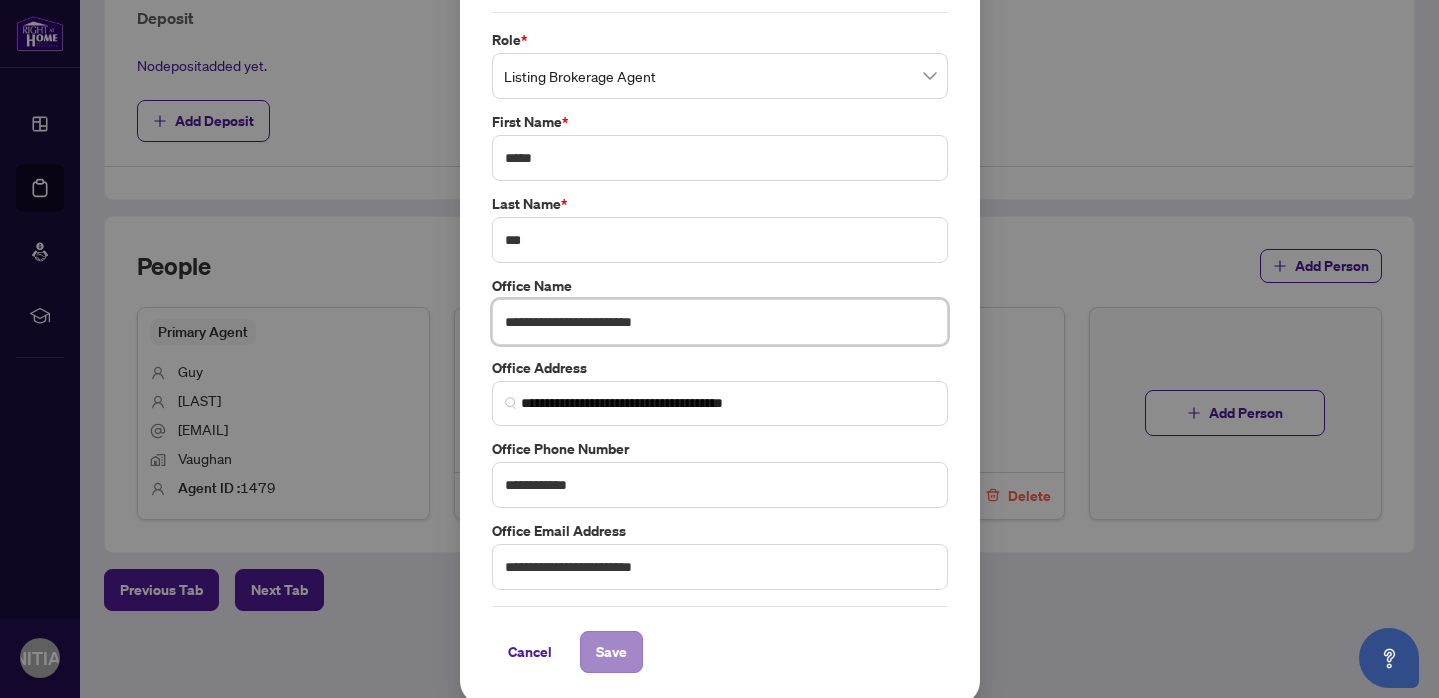 type on "**********" 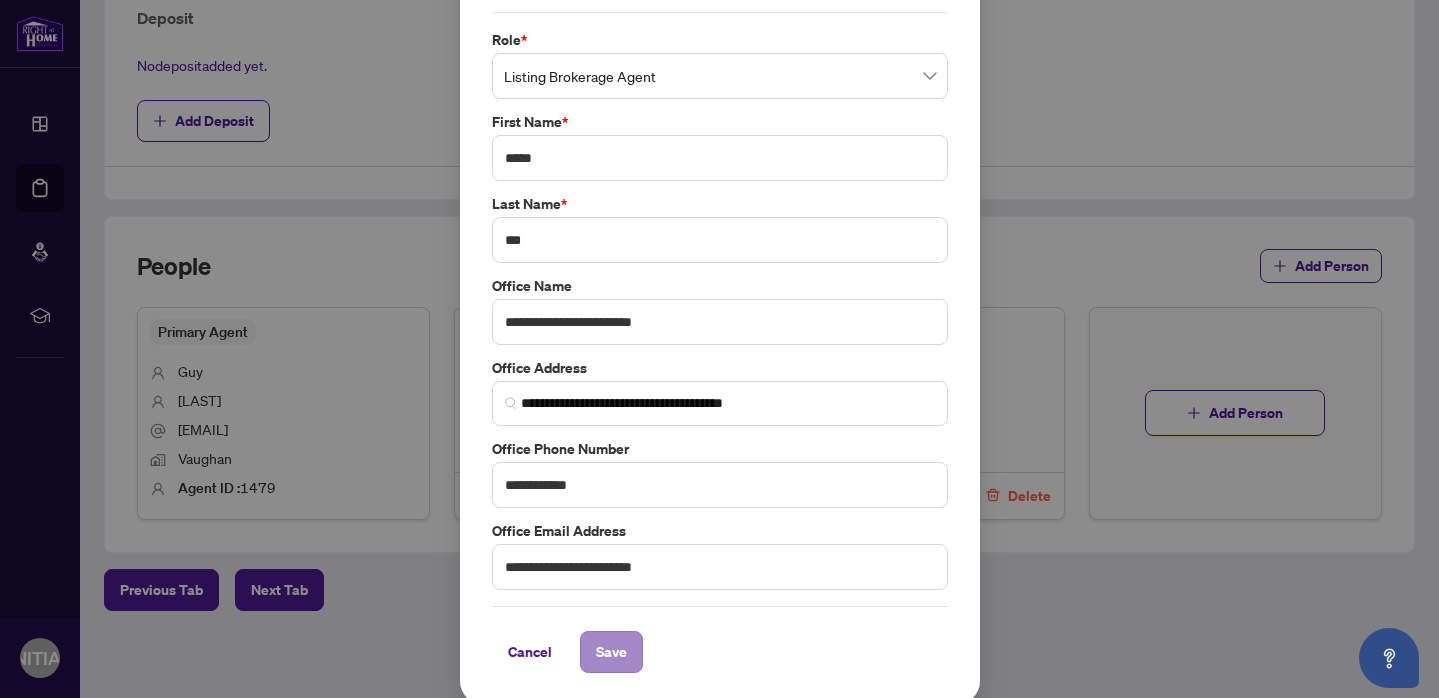 click on "Save" at bounding box center [611, 652] 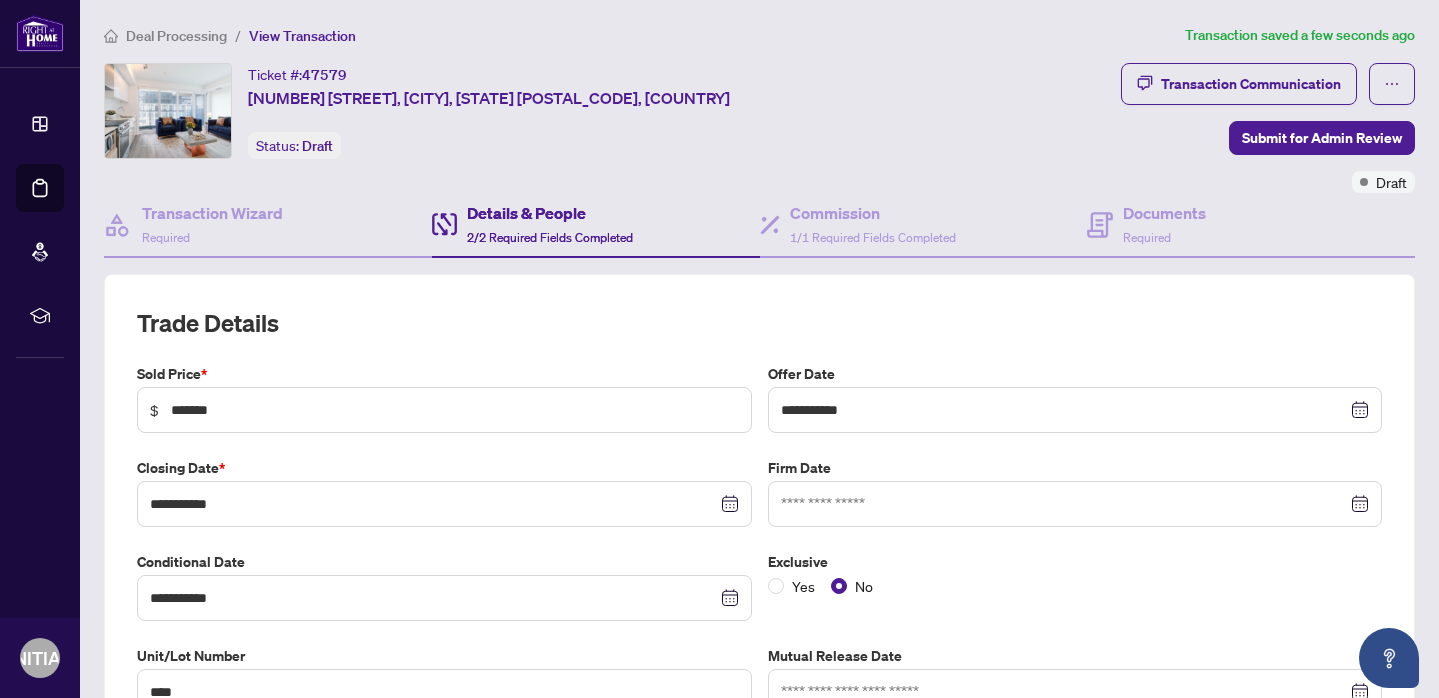 scroll, scrollTop: 0, scrollLeft: 0, axis: both 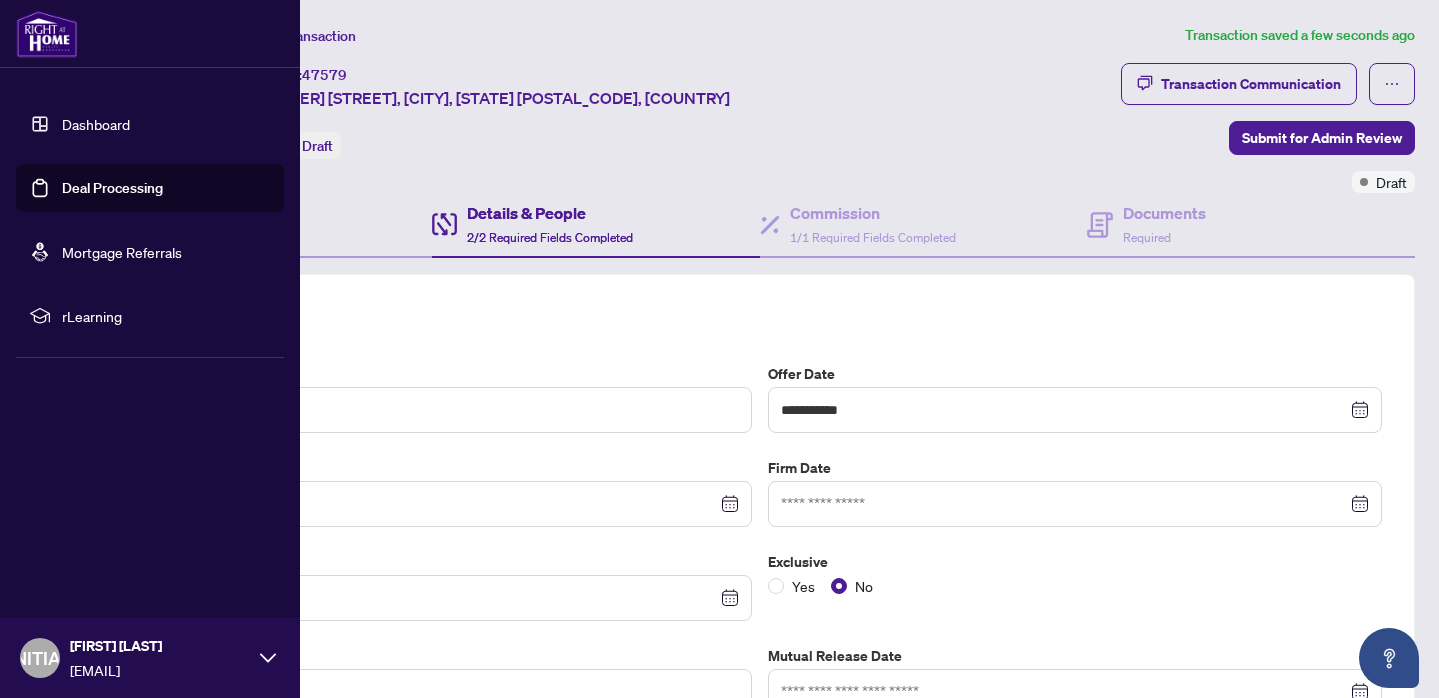 click on "Dashboard" at bounding box center [96, 124] 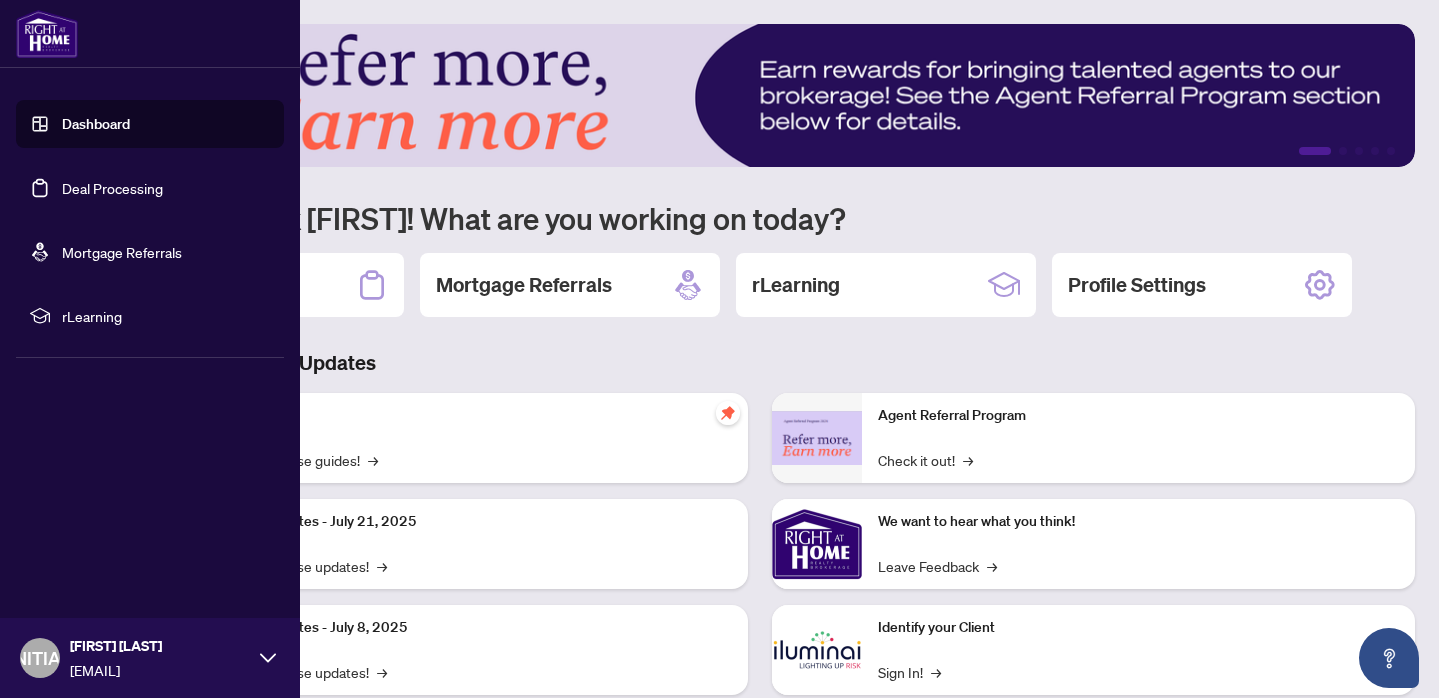click on "Deal Processing" at bounding box center [112, 188] 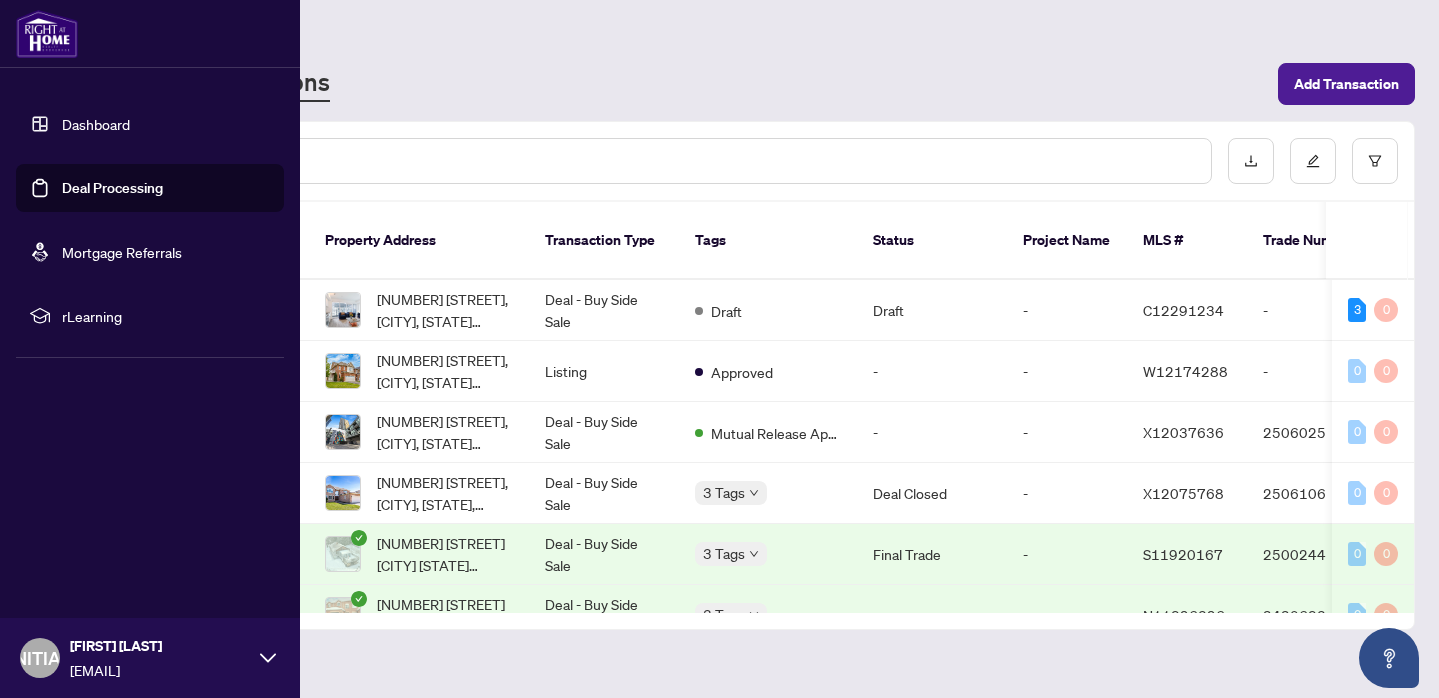 click on "Dashboard" at bounding box center [96, 124] 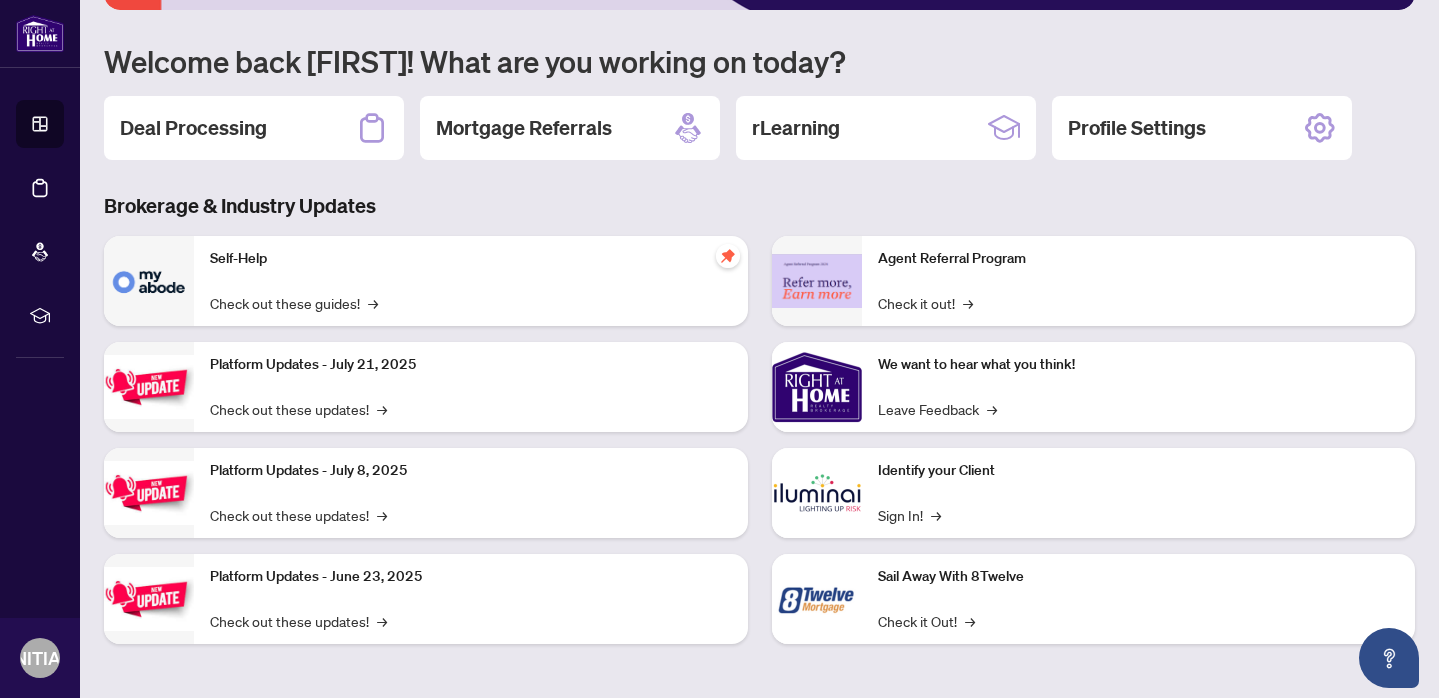 scroll, scrollTop: 157, scrollLeft: 0, axis: vertical 